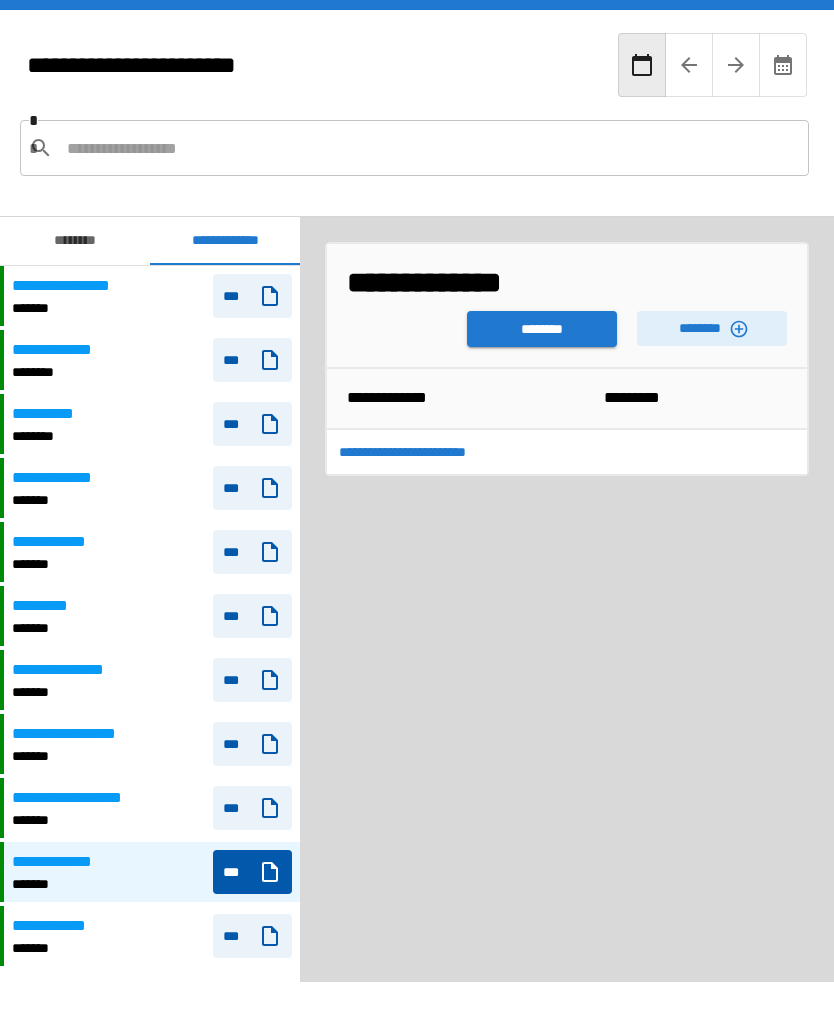 scroll, scrollTop: 64, scrollLeft: 0, axis: vertical 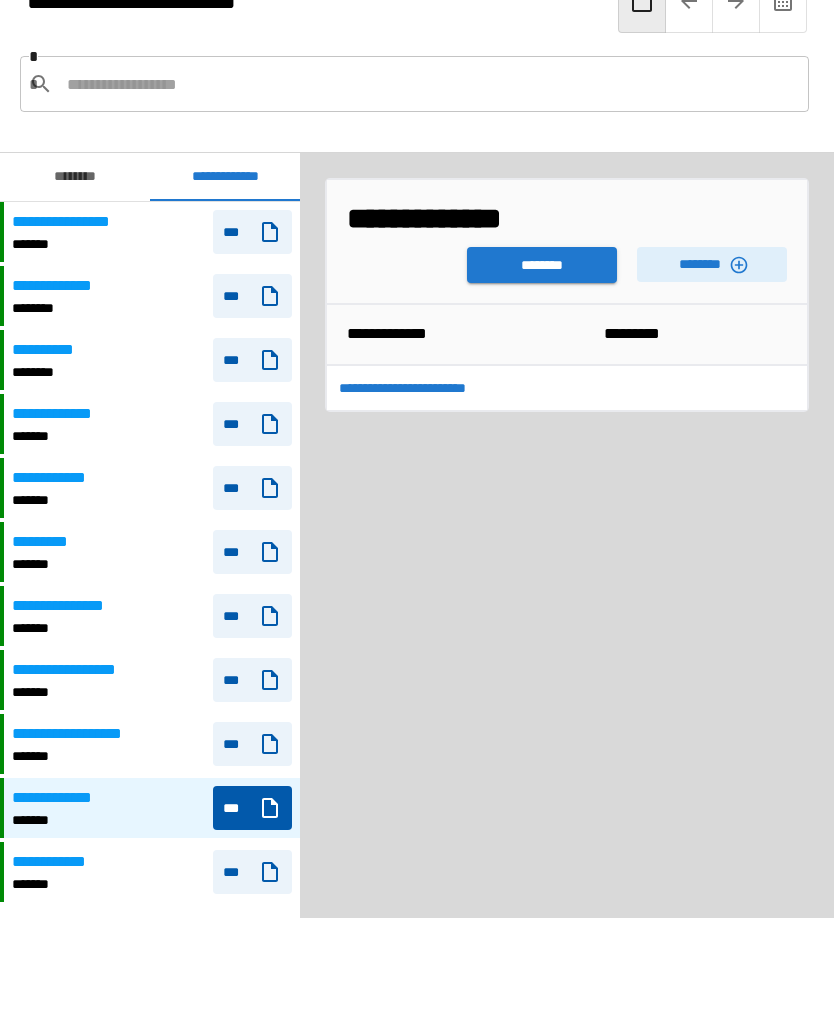 click on "********" at bounding box center [542, 265] 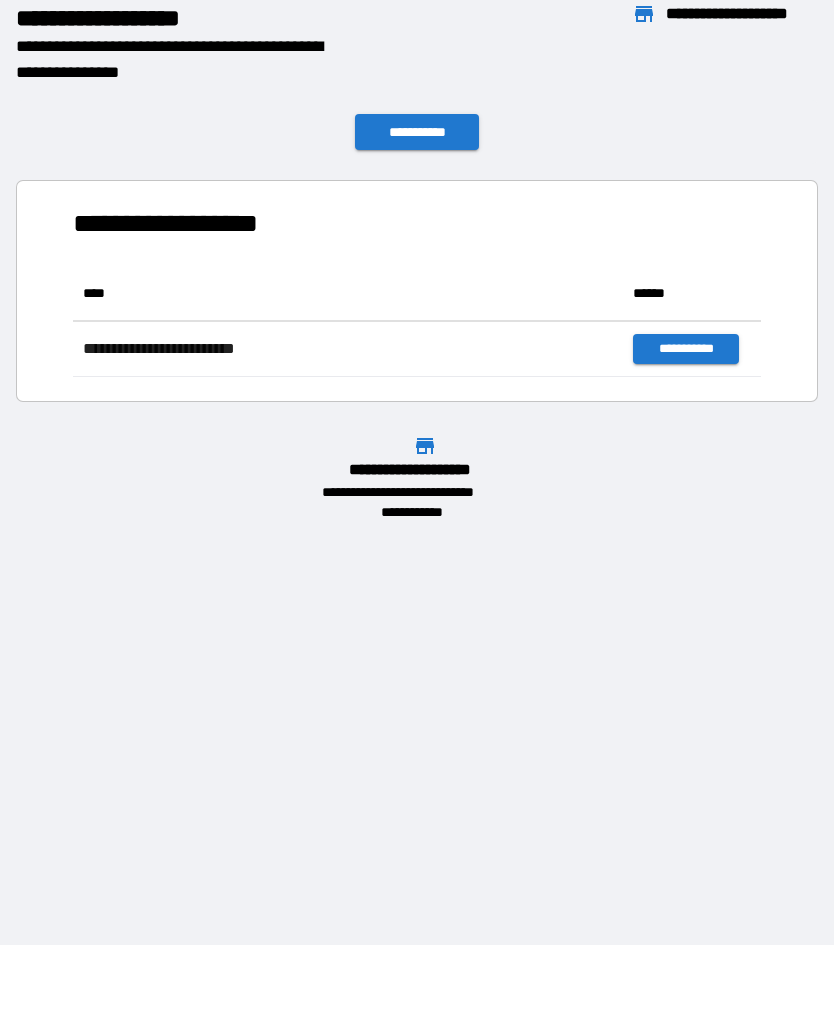 scroll, scrollTop: 1, scrollLeft: 1, axis: both 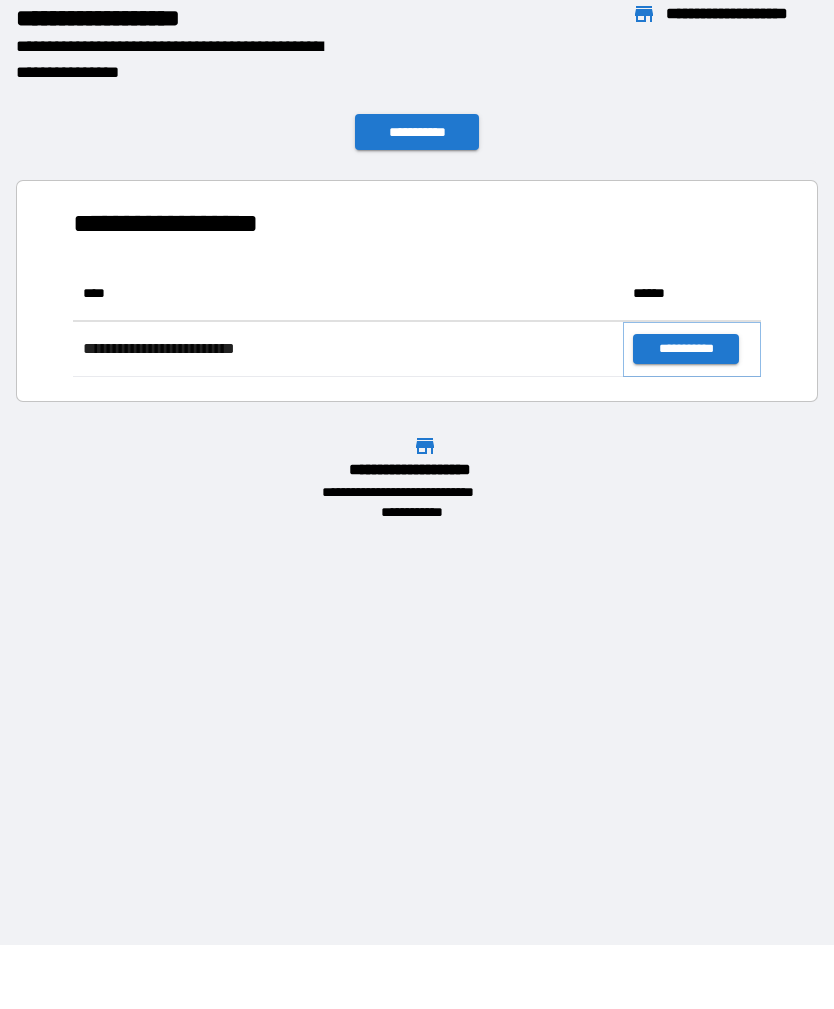 click on "**********" at bounding box center [685, 349] 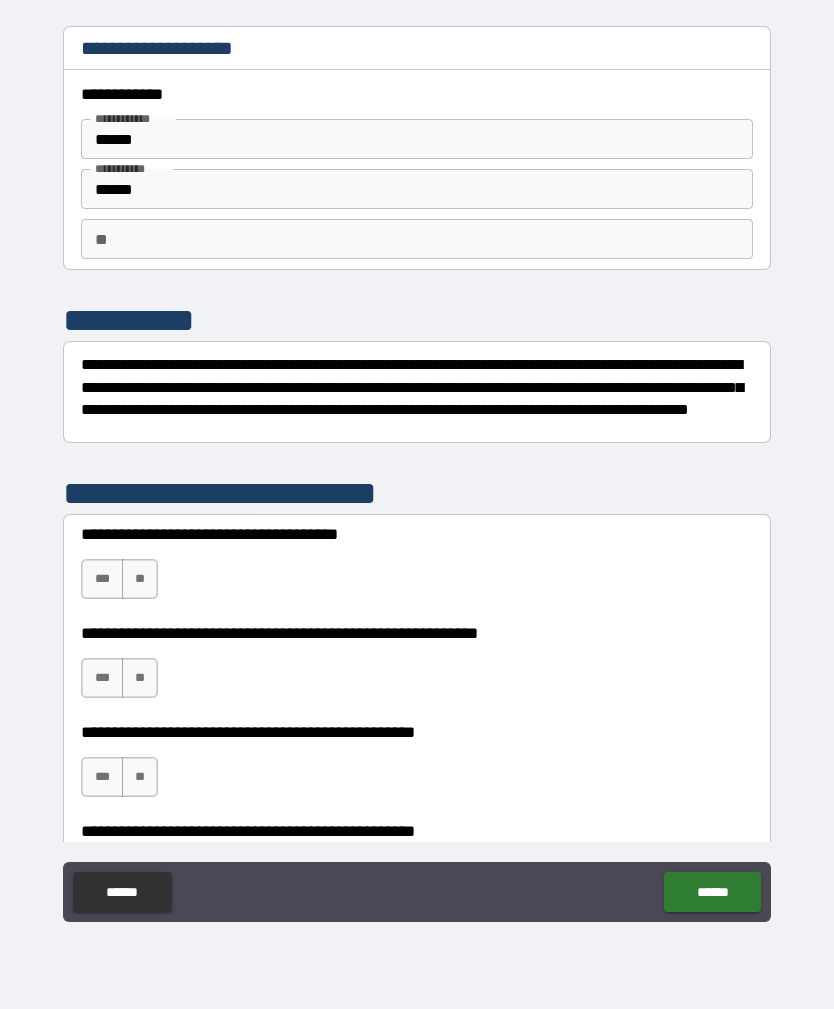 click on "**" at bounding box center (140, 579) 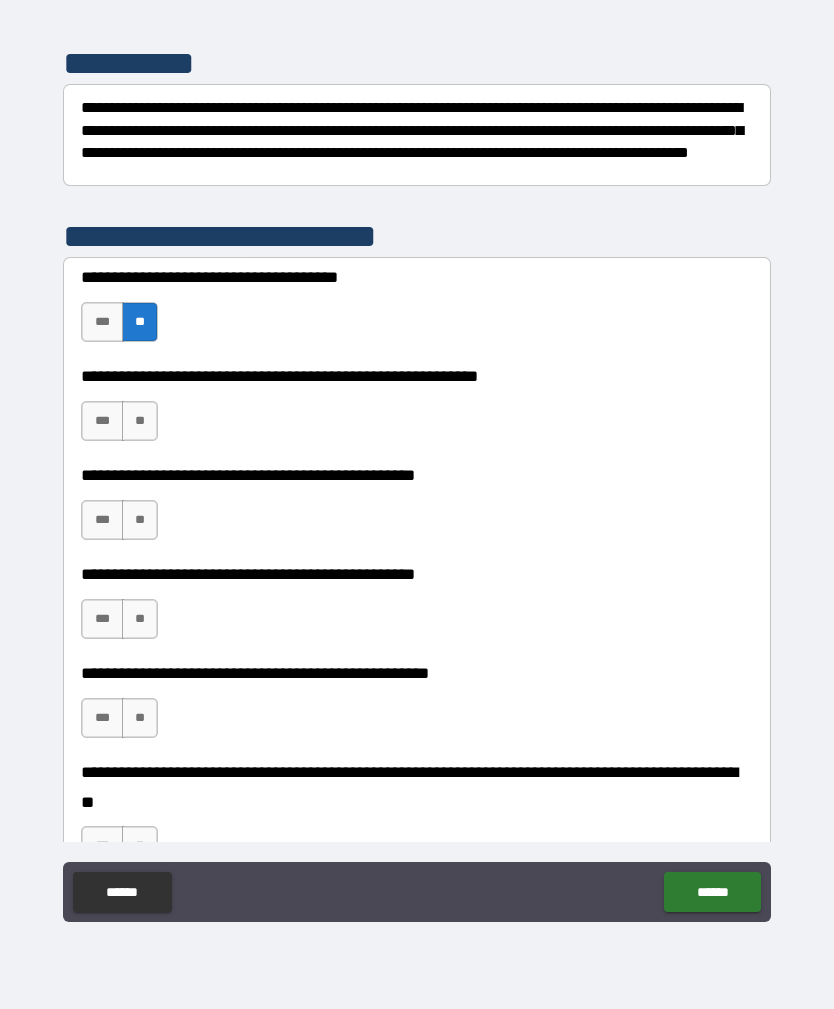 scroll, scrollTop: 273, scrollLeft: 0, axis: vertical 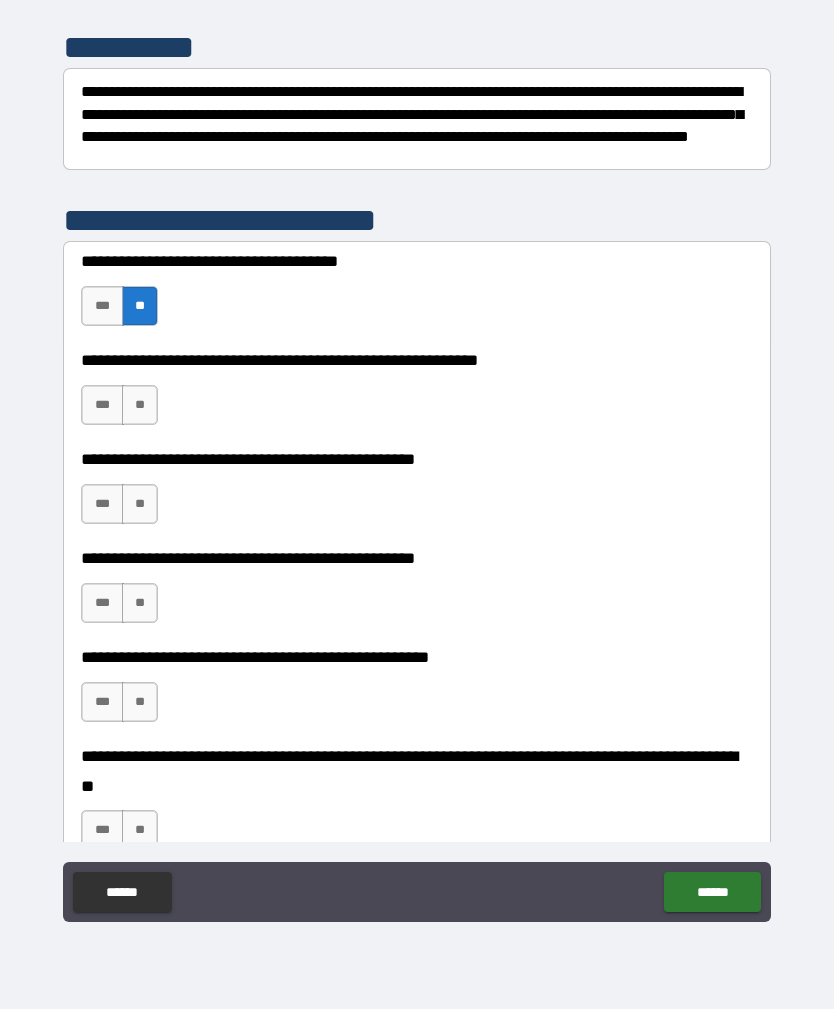 click on "***" at bounding box center (102, 405) 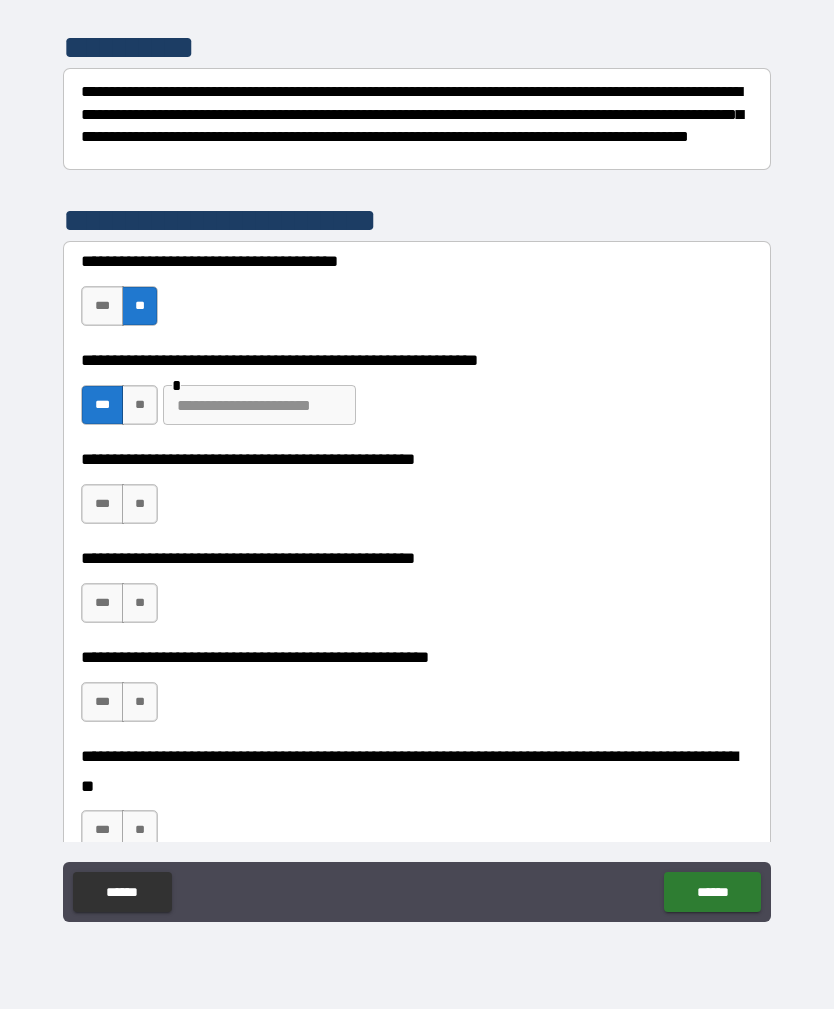 click on "**" at bounding box center (140, 405) 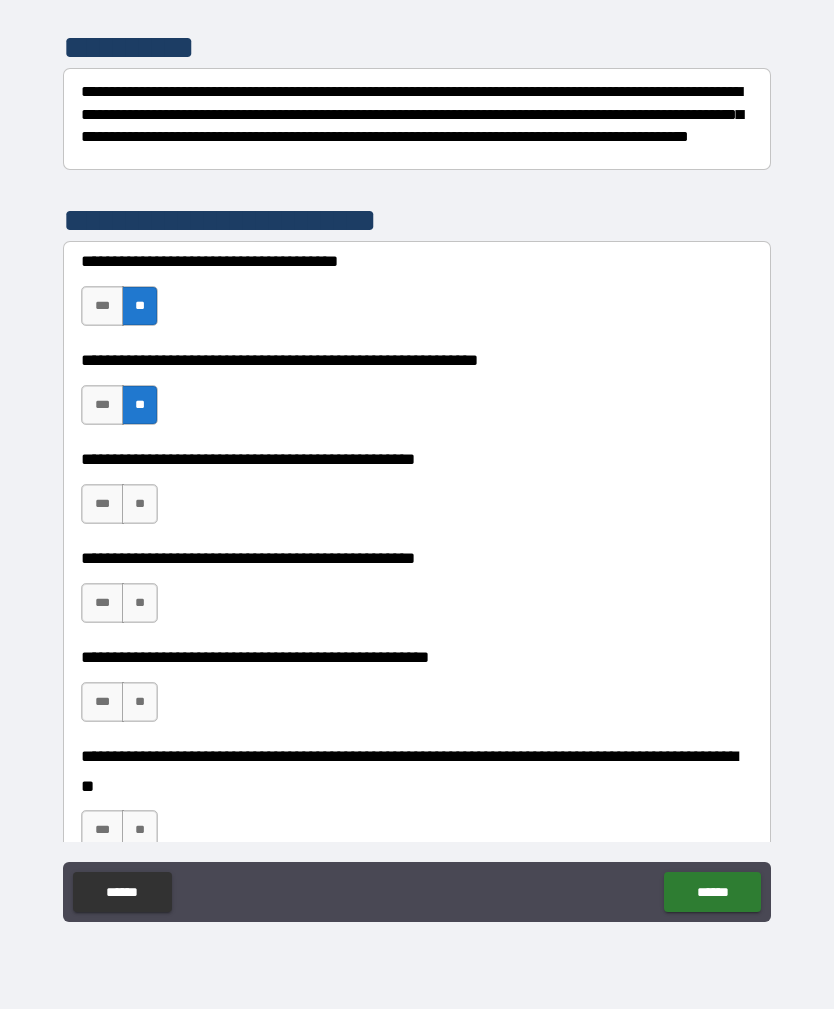 click on "**" at bounding box center [140, 504] 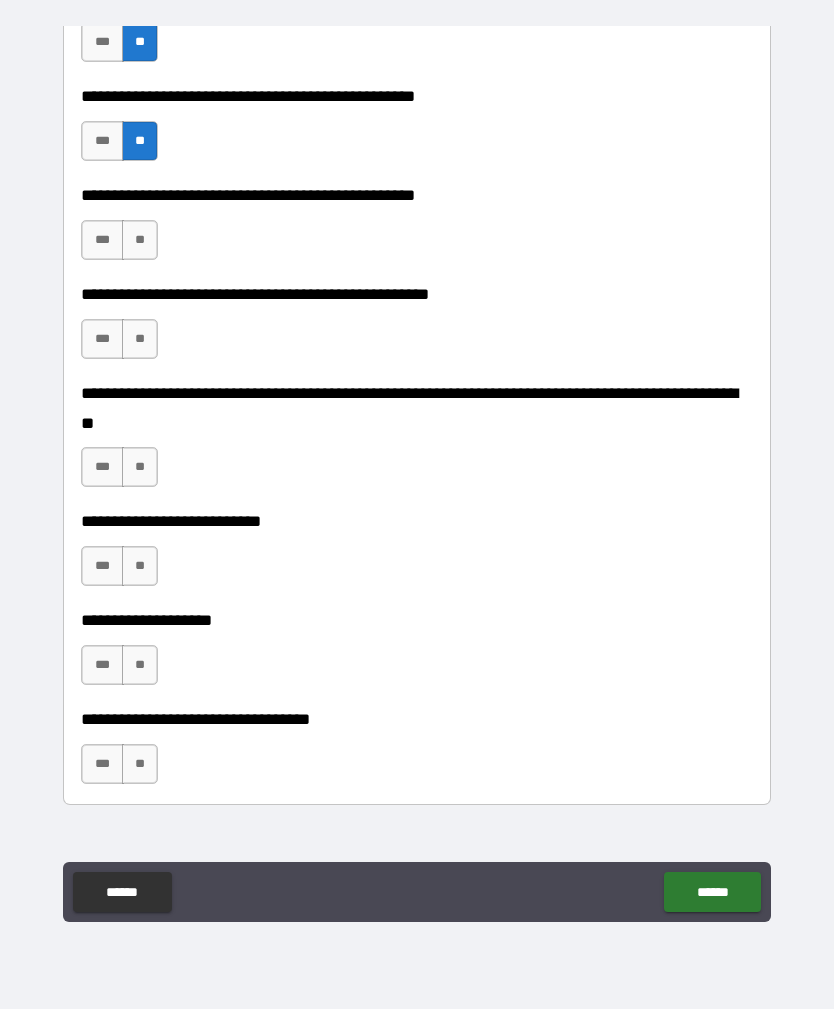 scroll, scrollTop: 638, scrollLeft: 0, axis: vertical 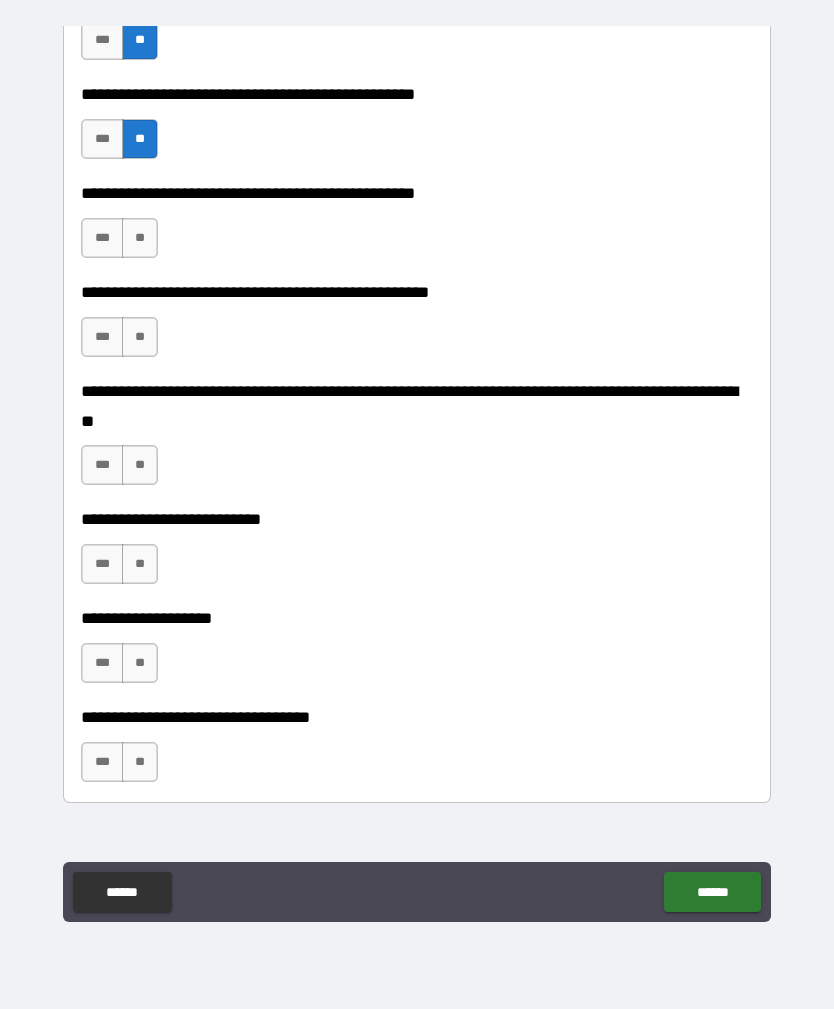click on "***" at bounding box center [102, 238] 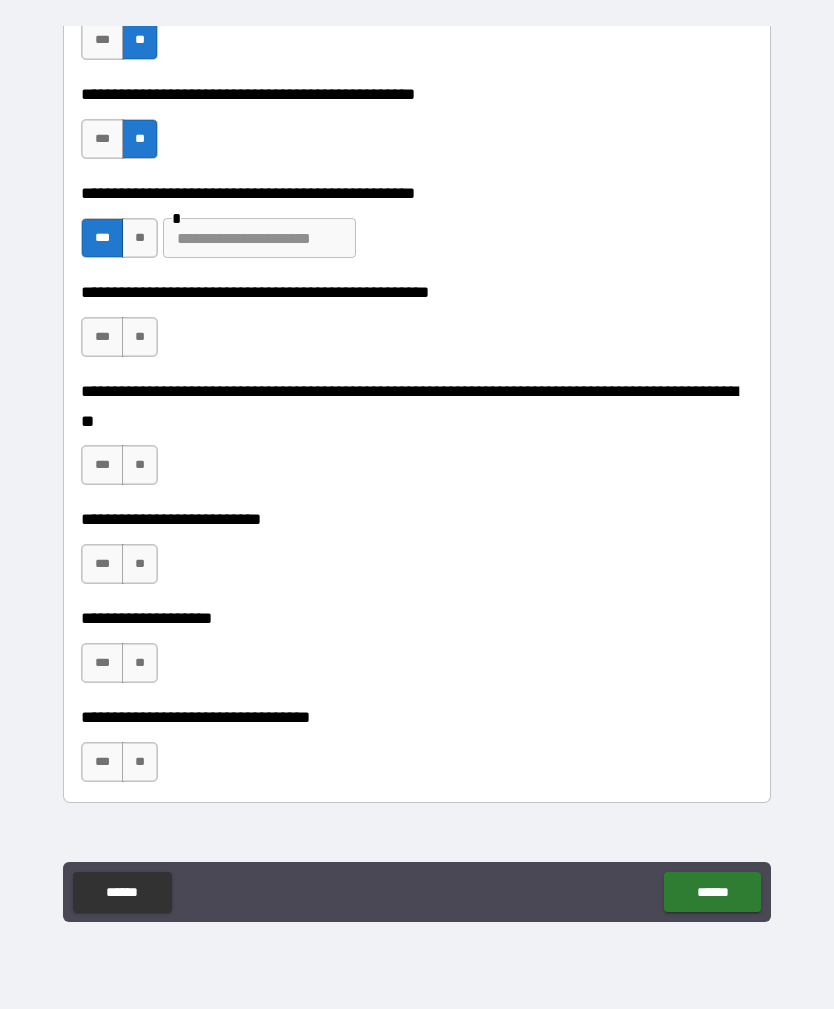click on "**" at bounding box center (140, 337) 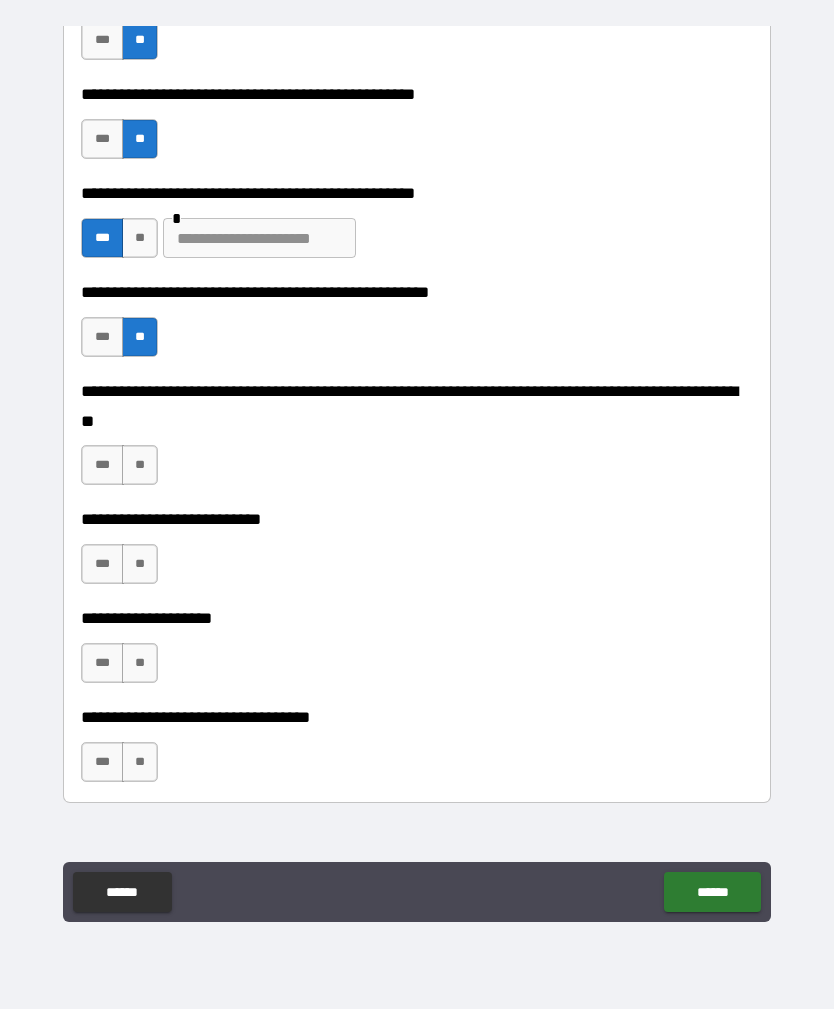 click on "**" at bounding box center (140, 465) 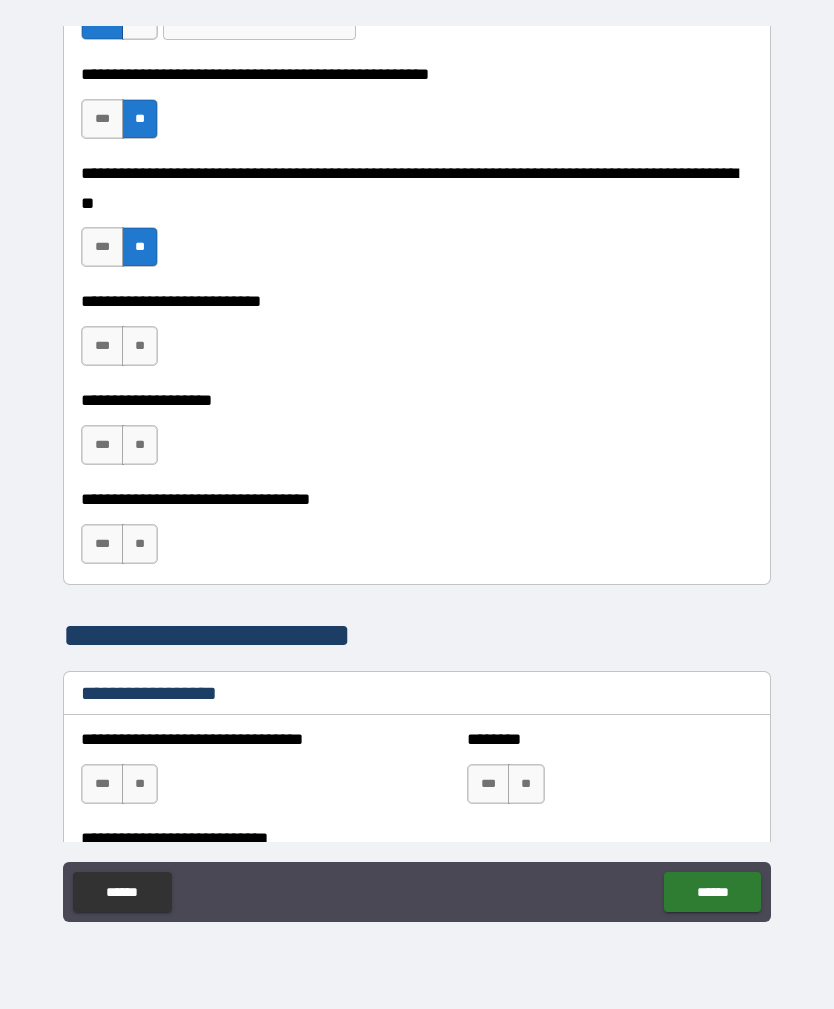 scroll, scrollTop: 858, scrollLeft: 0, axis: vertical 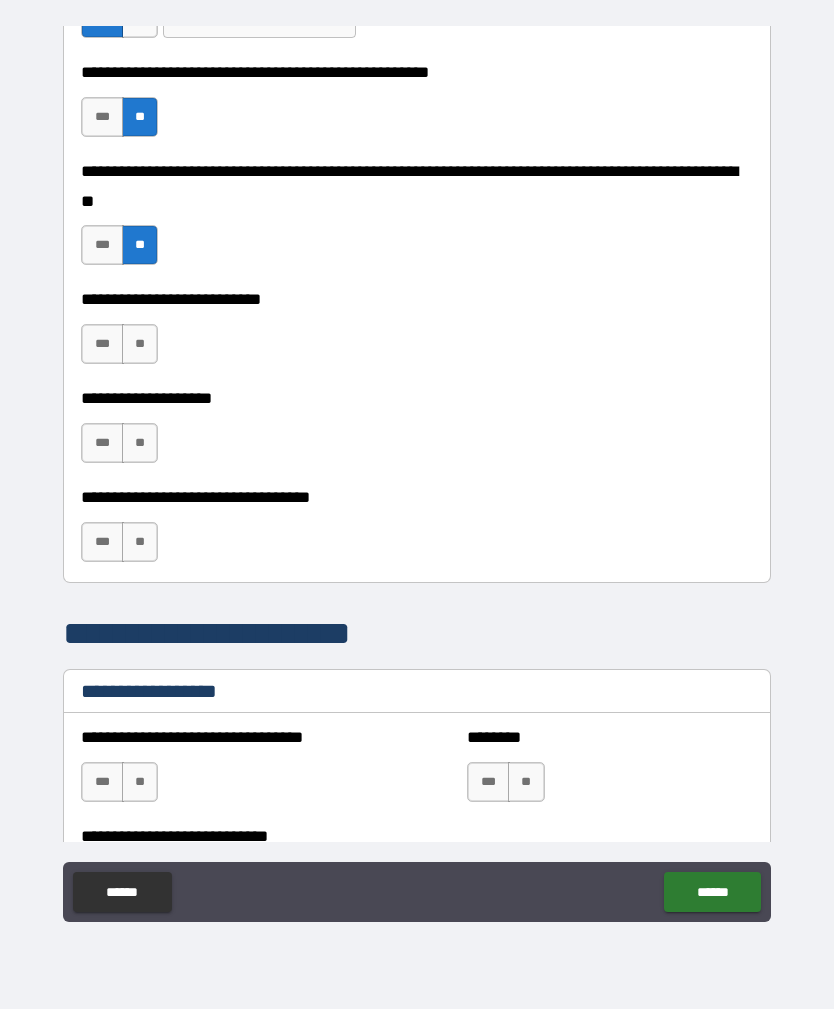 click on "**" at bounding box center [140, 344] 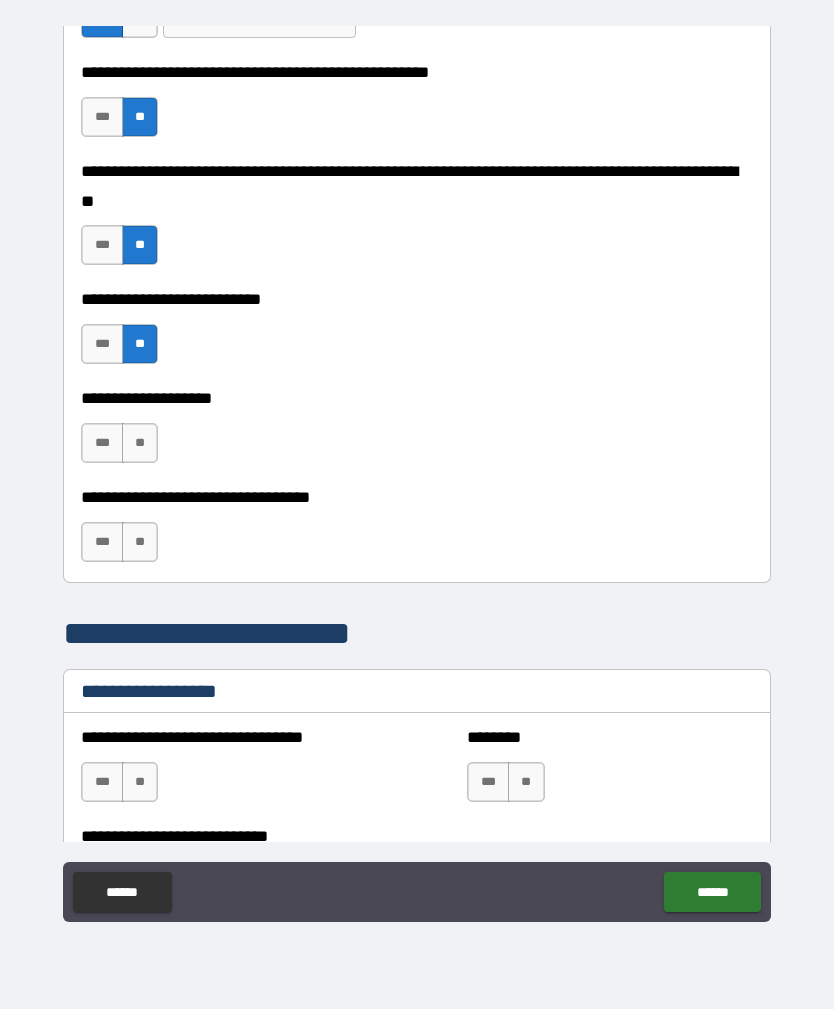click on "***" at bounding box center (102, 443) 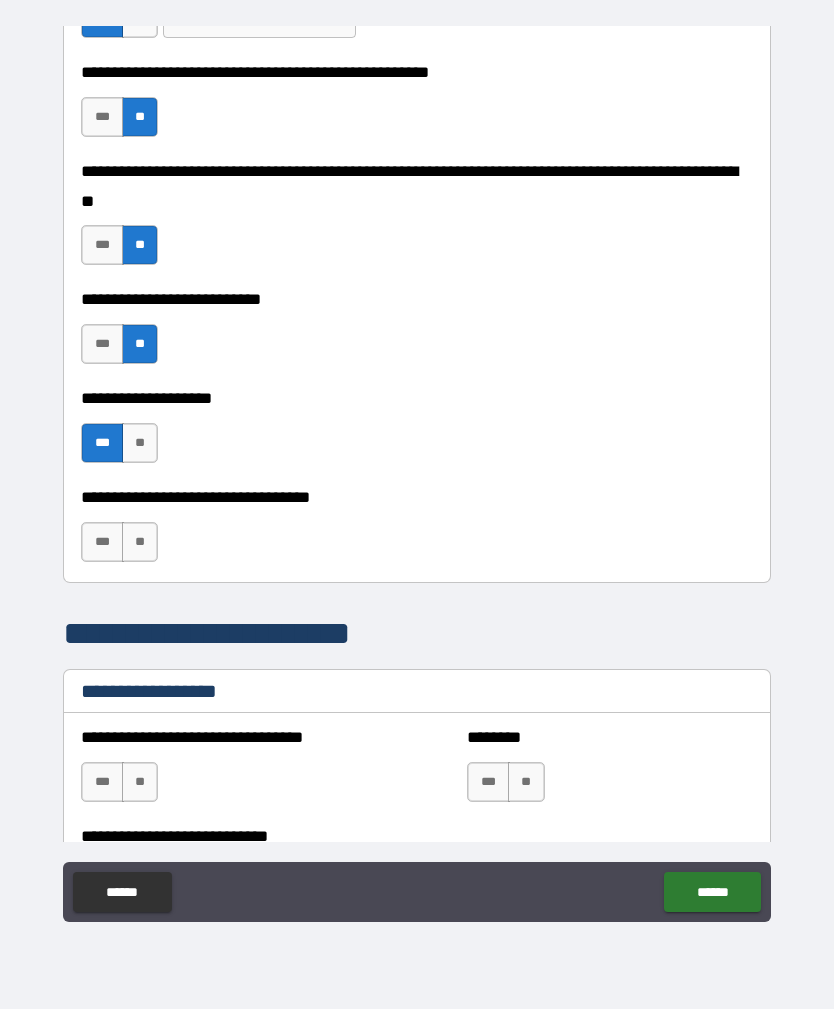 click on "**" at bounding box center [140, 542] 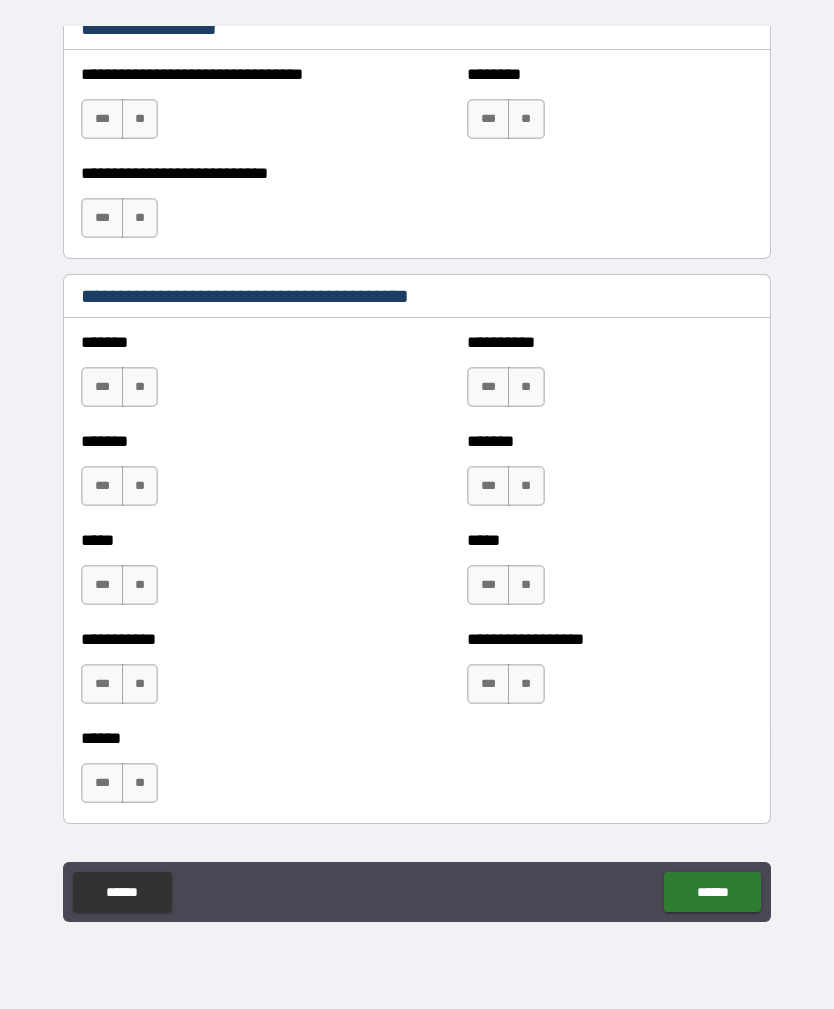 scroll, scrollTop: 1529, scrollLeft: 0, axis: vertical 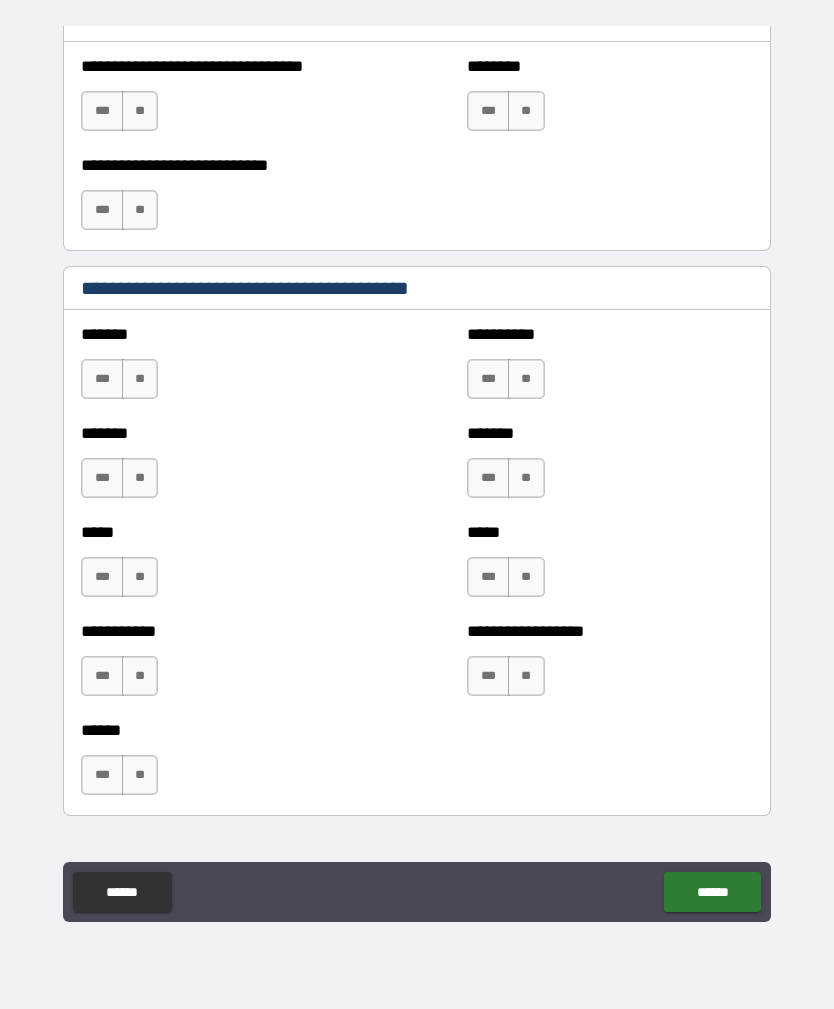 click on "***" at bounding box center [488, 379] 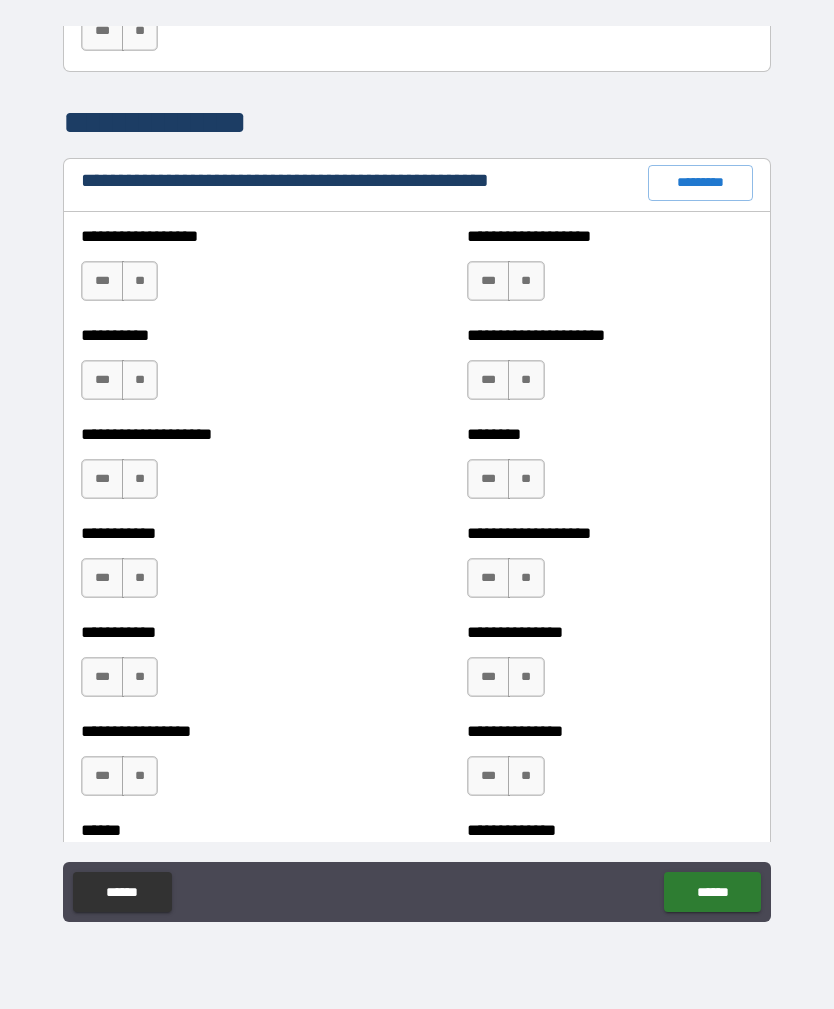 scroll, scrollTop: 2212, scrollLeft: 0, axis: vertical 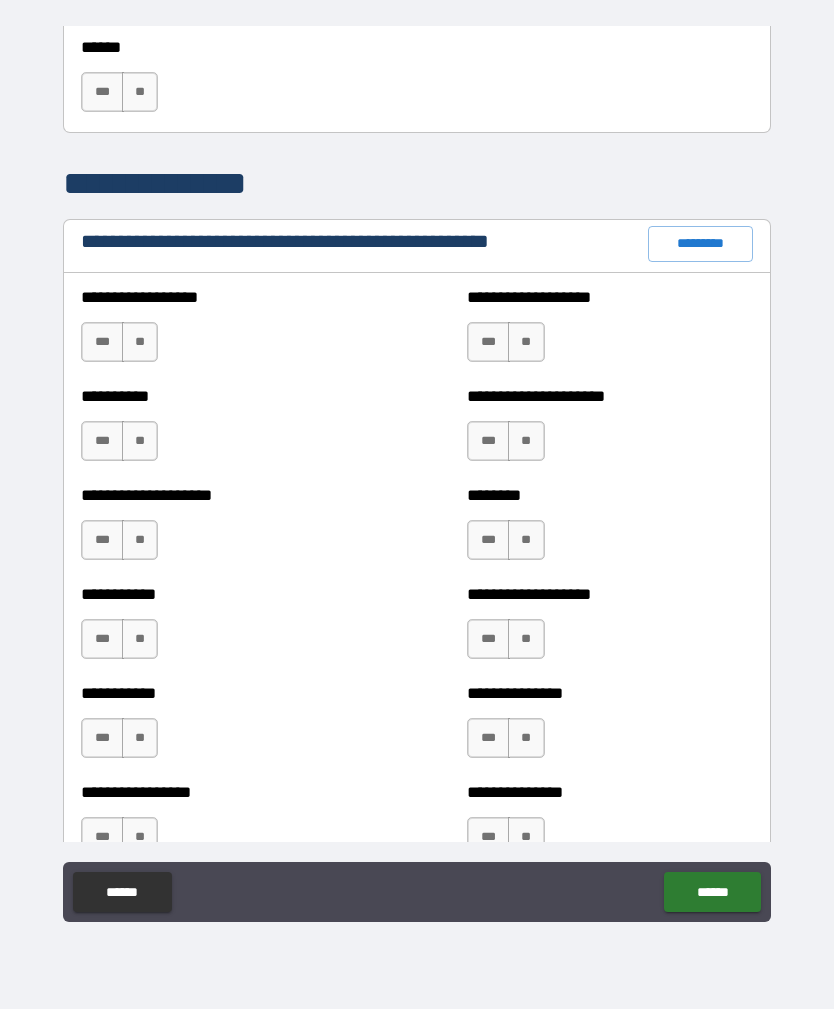 click on "*********" at bounding box center (700, 244) 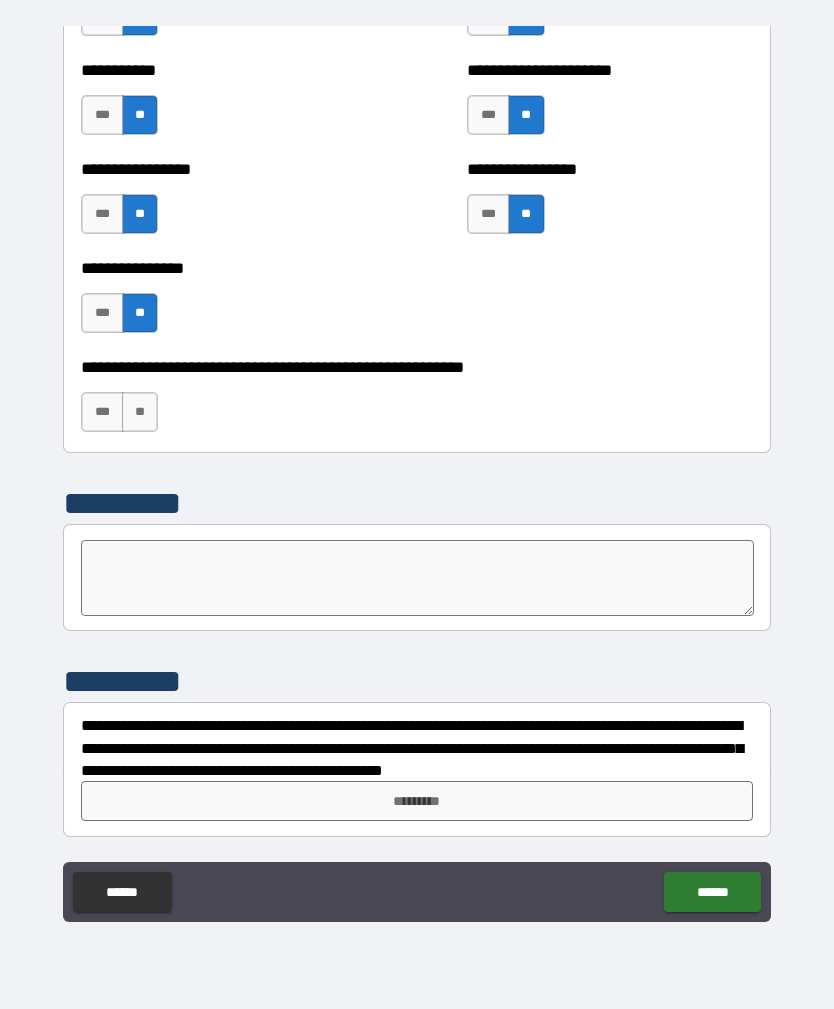 scroll, scrollTop: 6003, scrollLeft: 0, axis: vertical 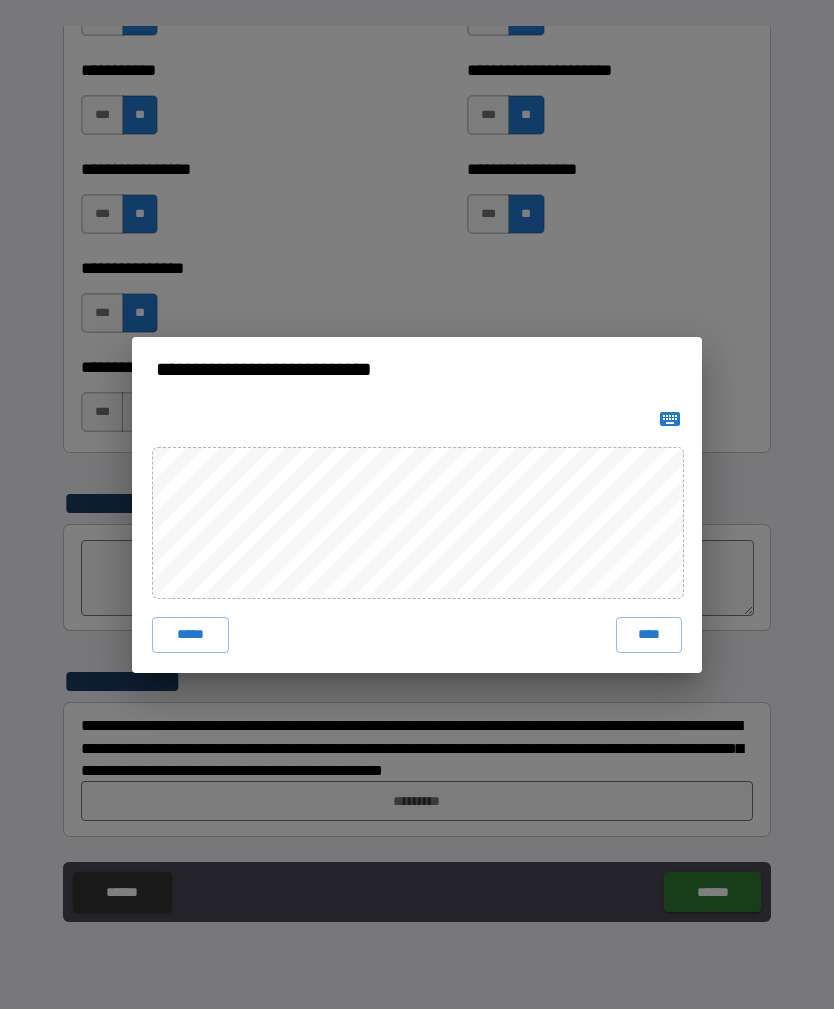 click on "****" at bounding box center [649, 635] 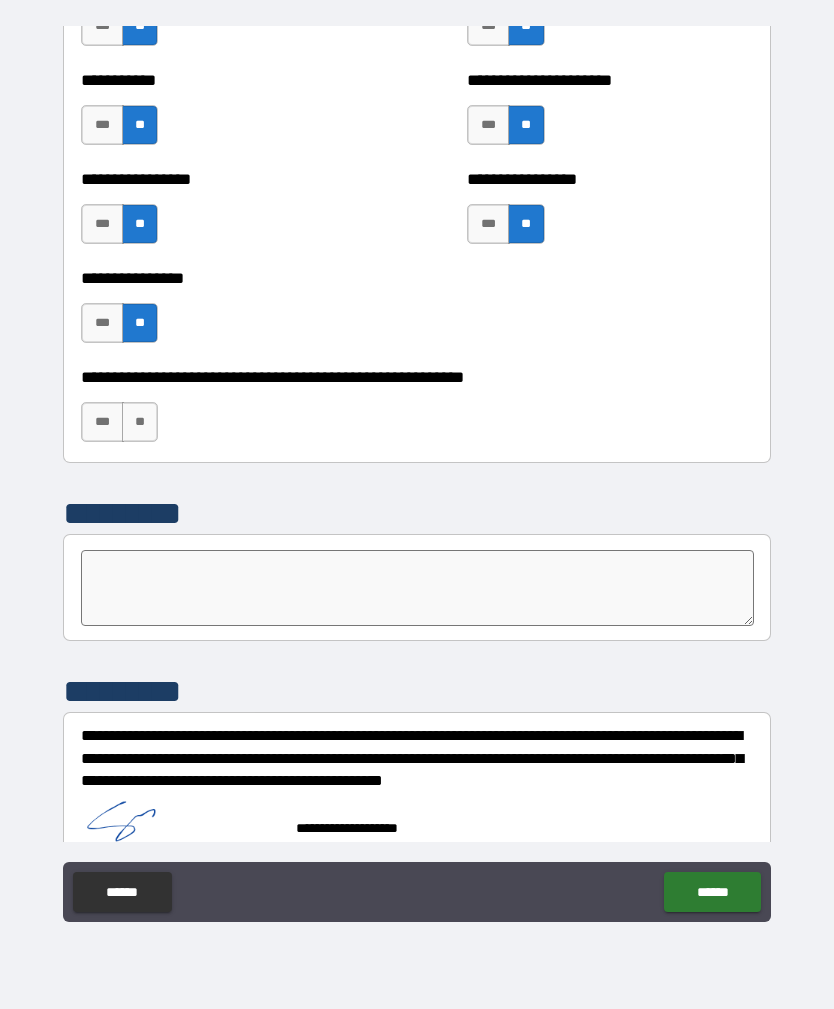 click on "******" at bounding box center (712, 892) 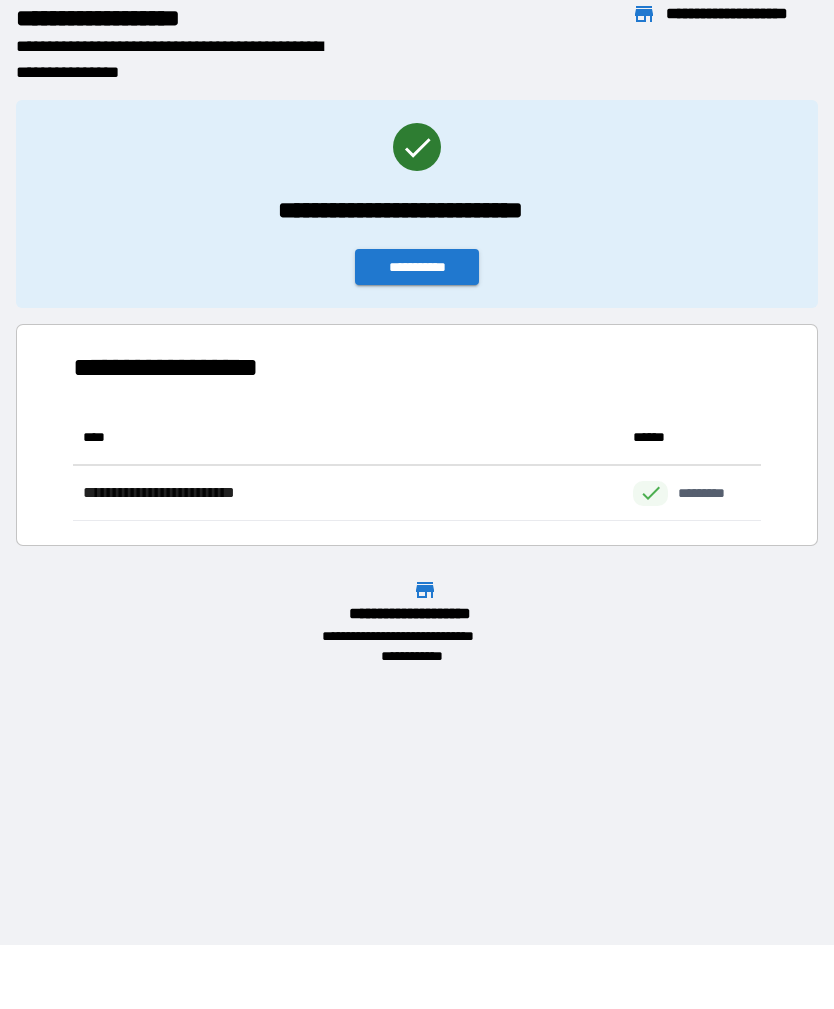 scroll, scrollTop: 1, scrollLeft: 1, axis: both 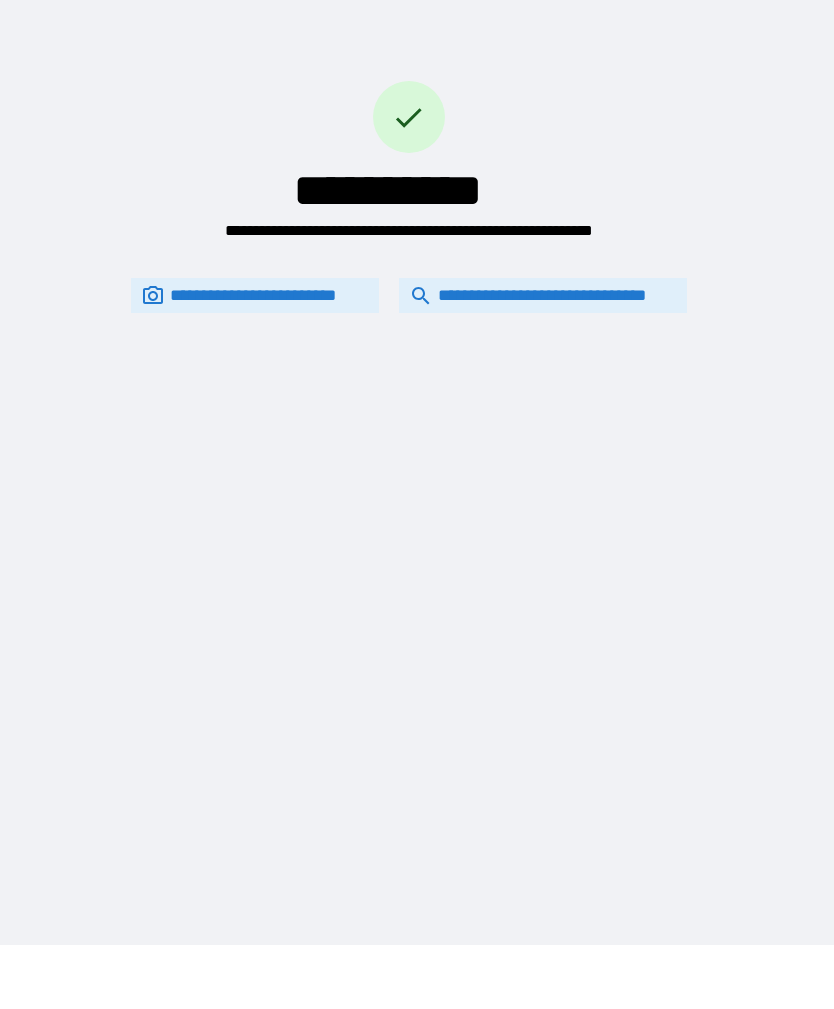 click on "**********" at bounding box center [543, 295] 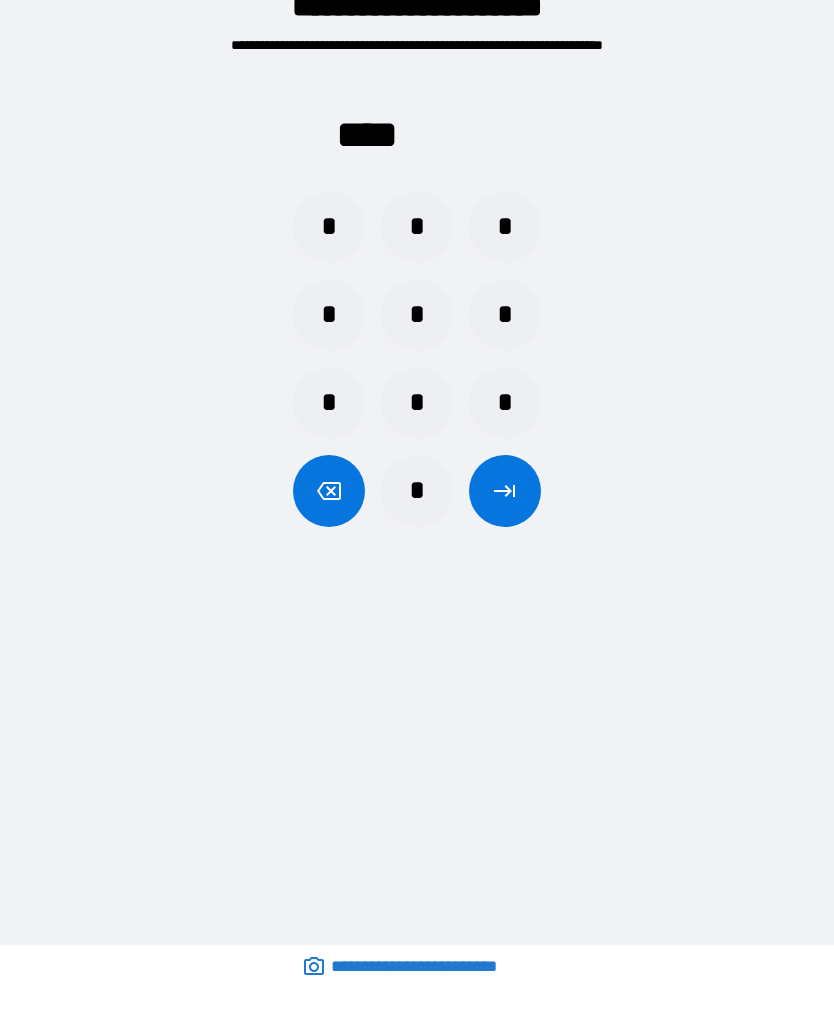 click on "*" at bounding box center (329, 227) 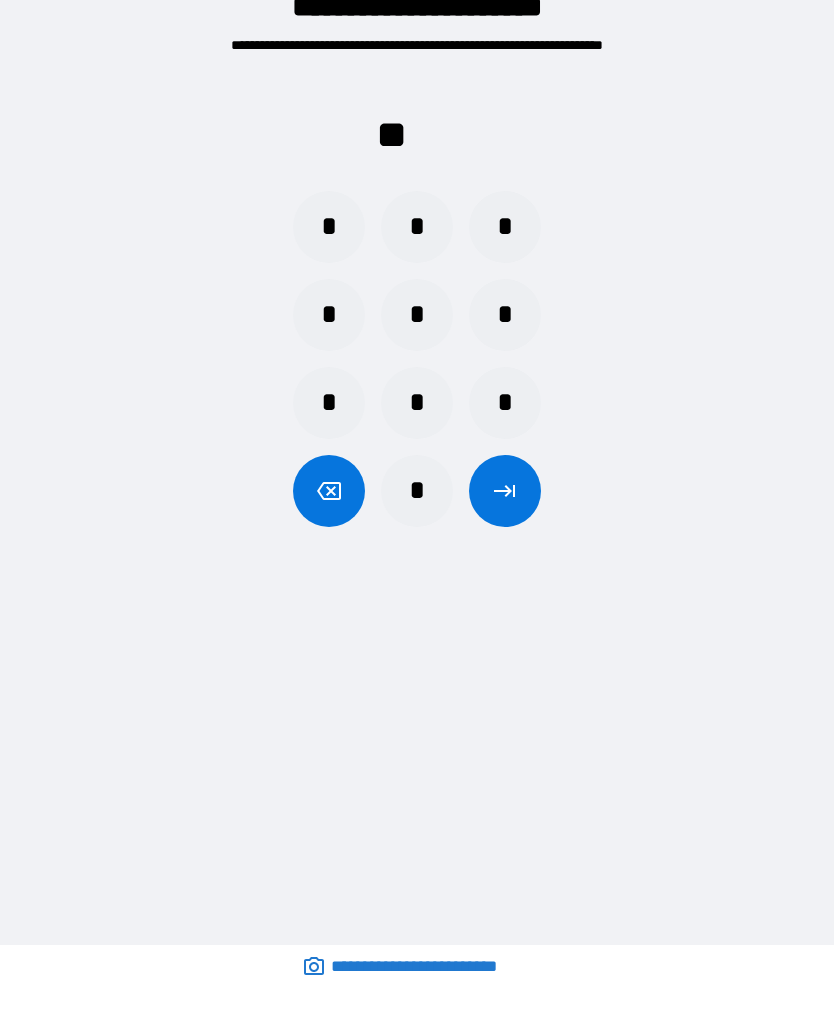 click on "*" at bounding box center (329, 315) 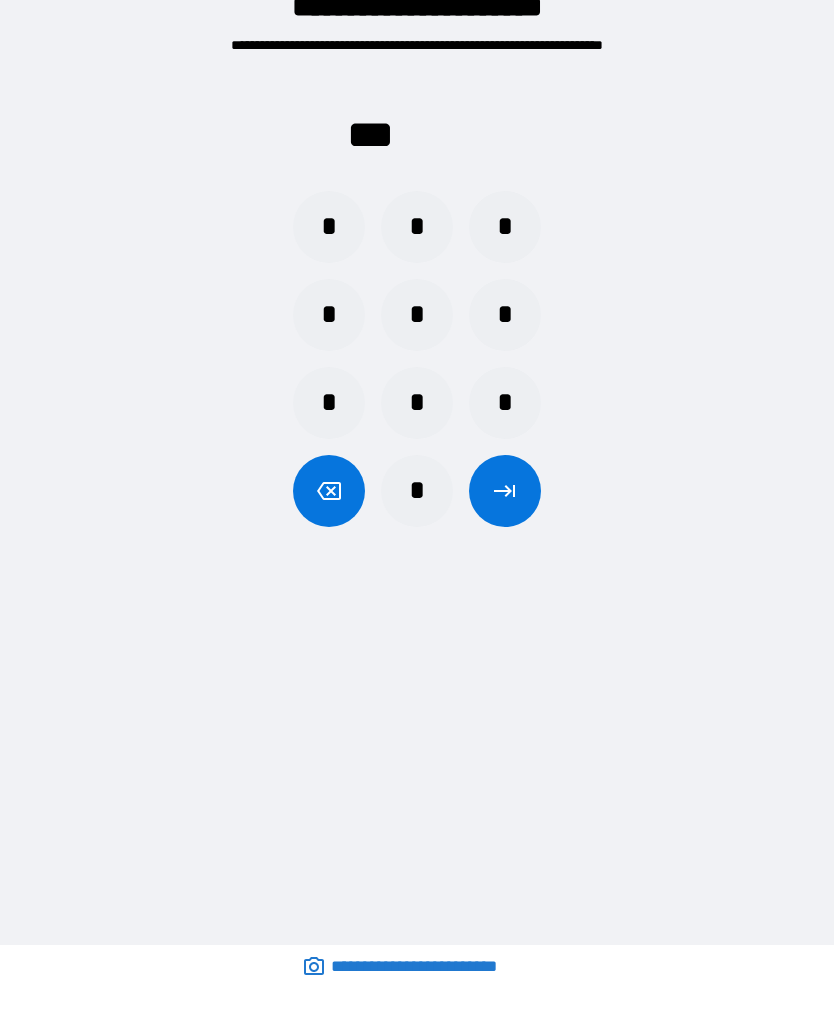 click on "*" at bounding box center [505, 315] 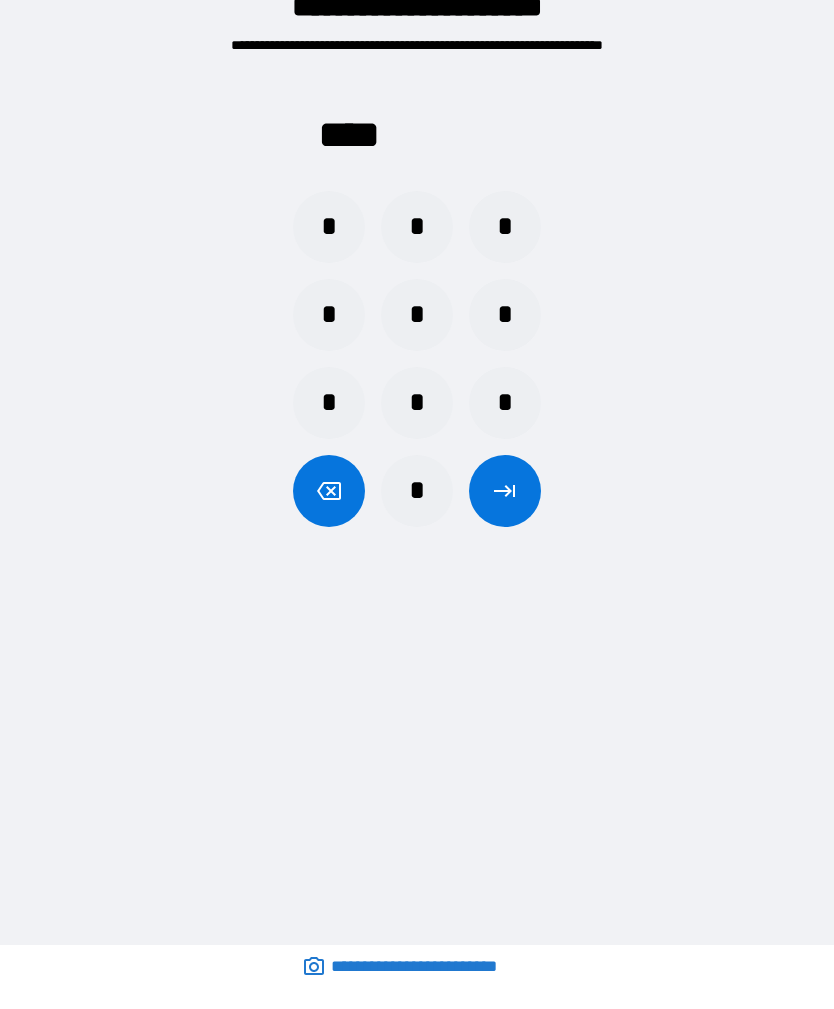 click at bounding box center [505, 491] 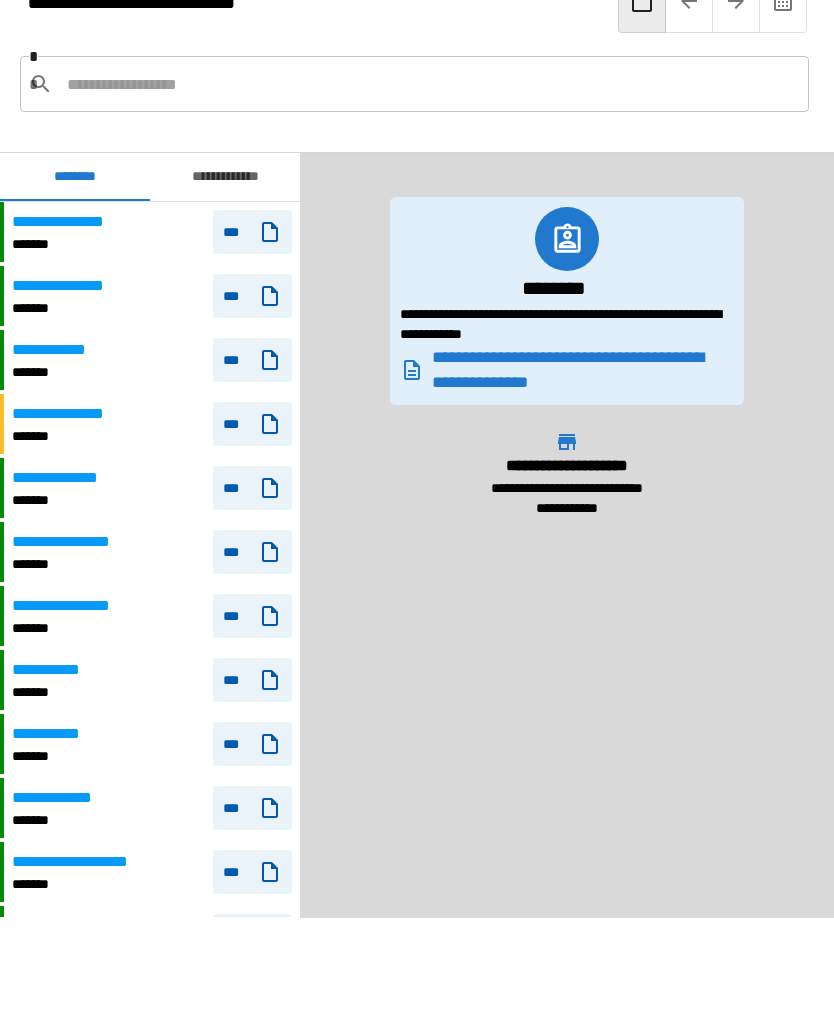 scroll, scrollTop: 1669, scrollLeft: 0, axis: vertical 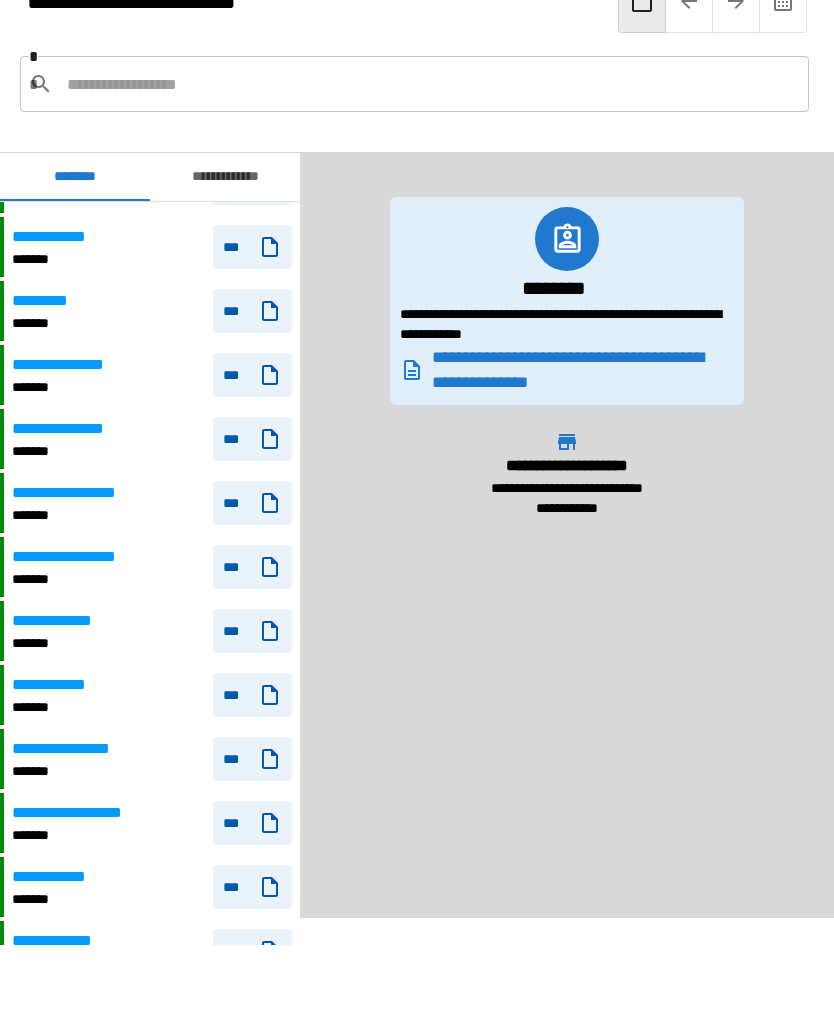 click on "**********" at bounding box center (225, 177) 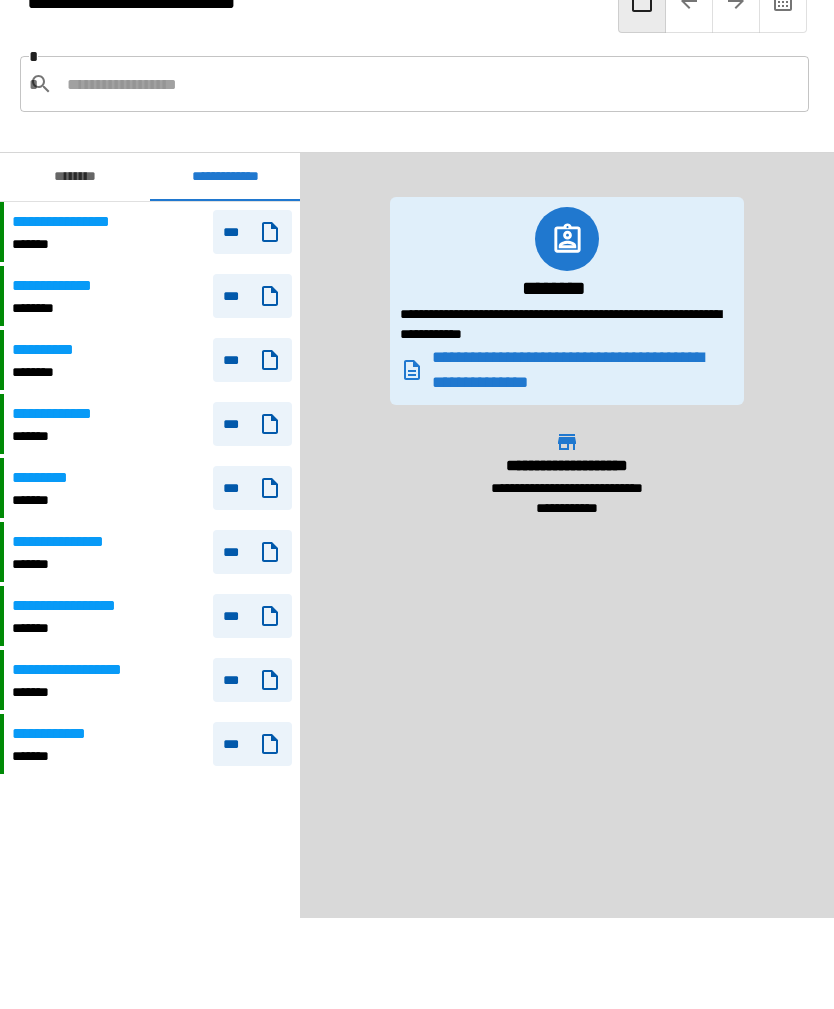 click on "**********" at bounding box center [152, 744] 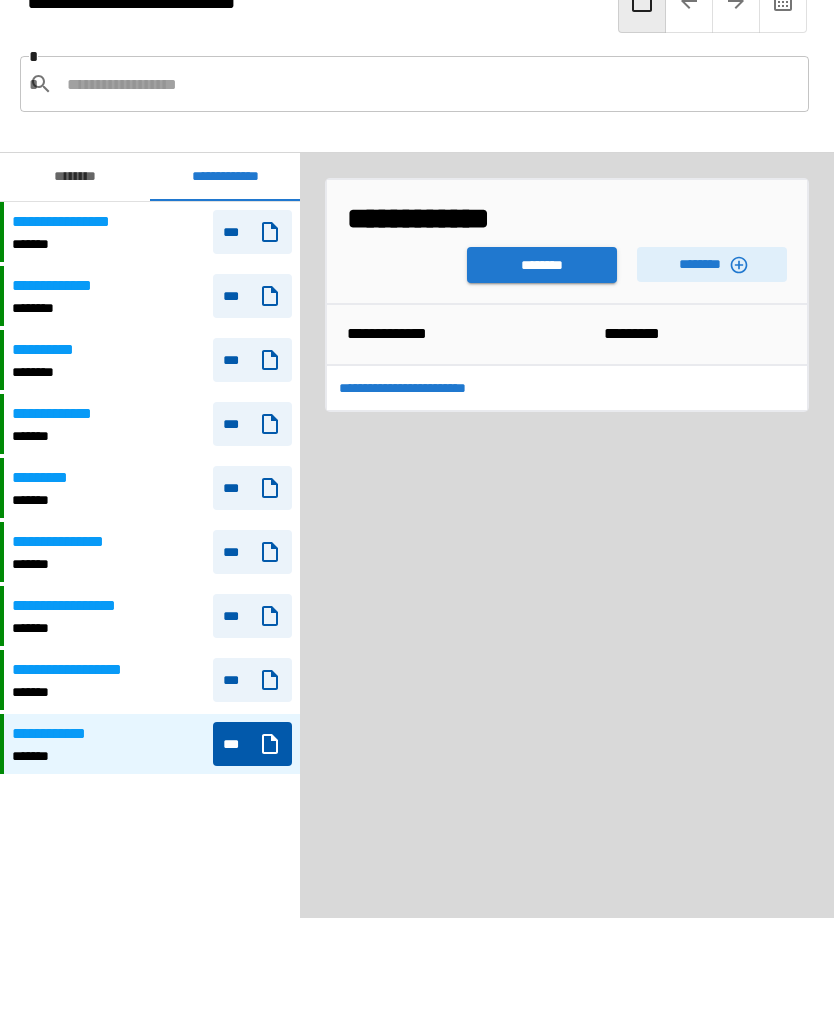 click on "********" at bounding box center (542, 265) 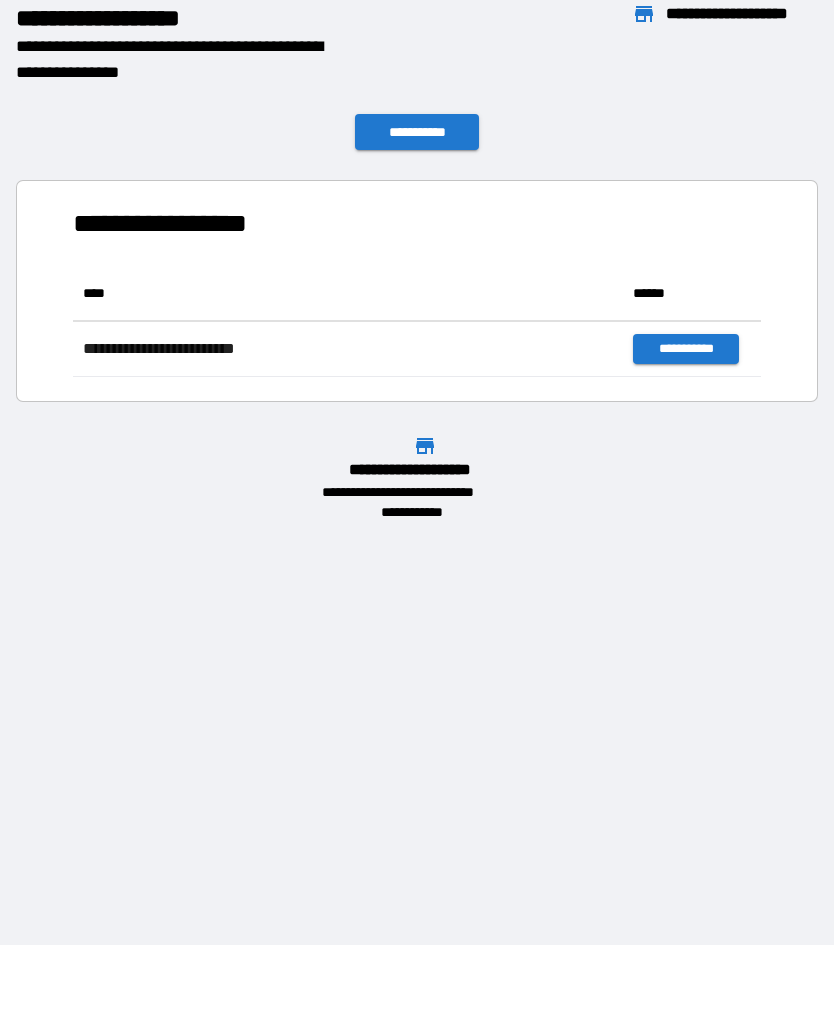 scroll, scrollTop: 1, scrollLeft: 1, axis: both 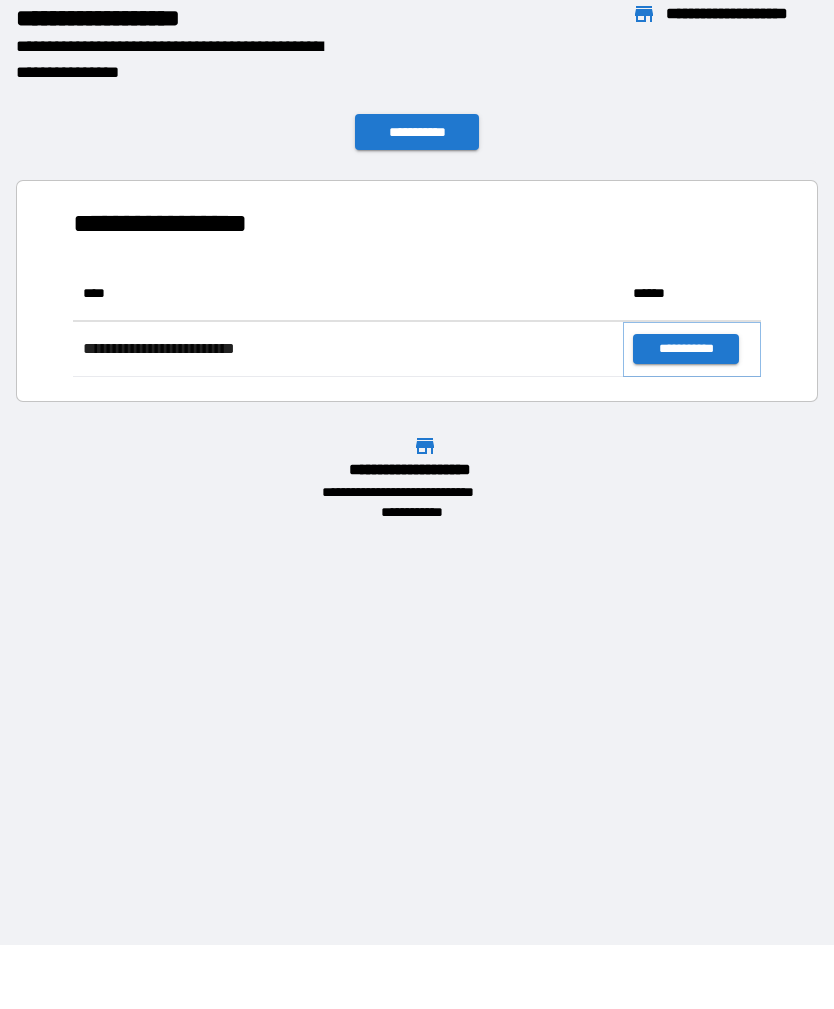 click on "**********" at bounding box center (685, 349) 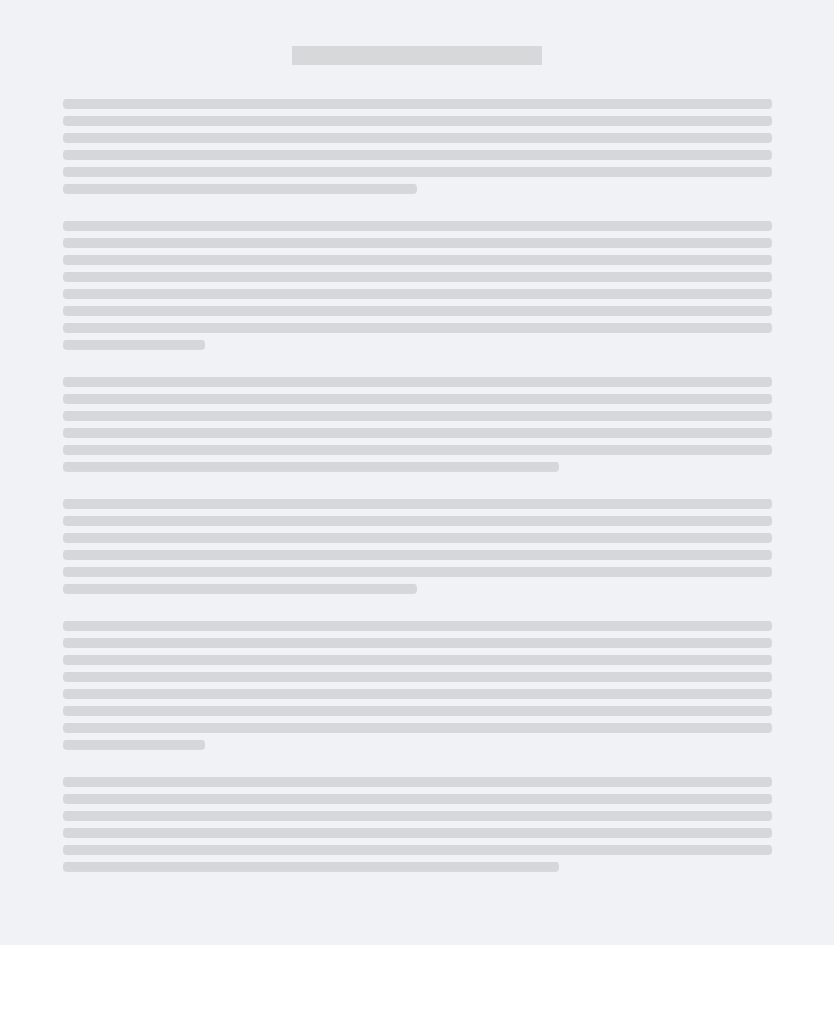 click at bounding box center (417, 328) 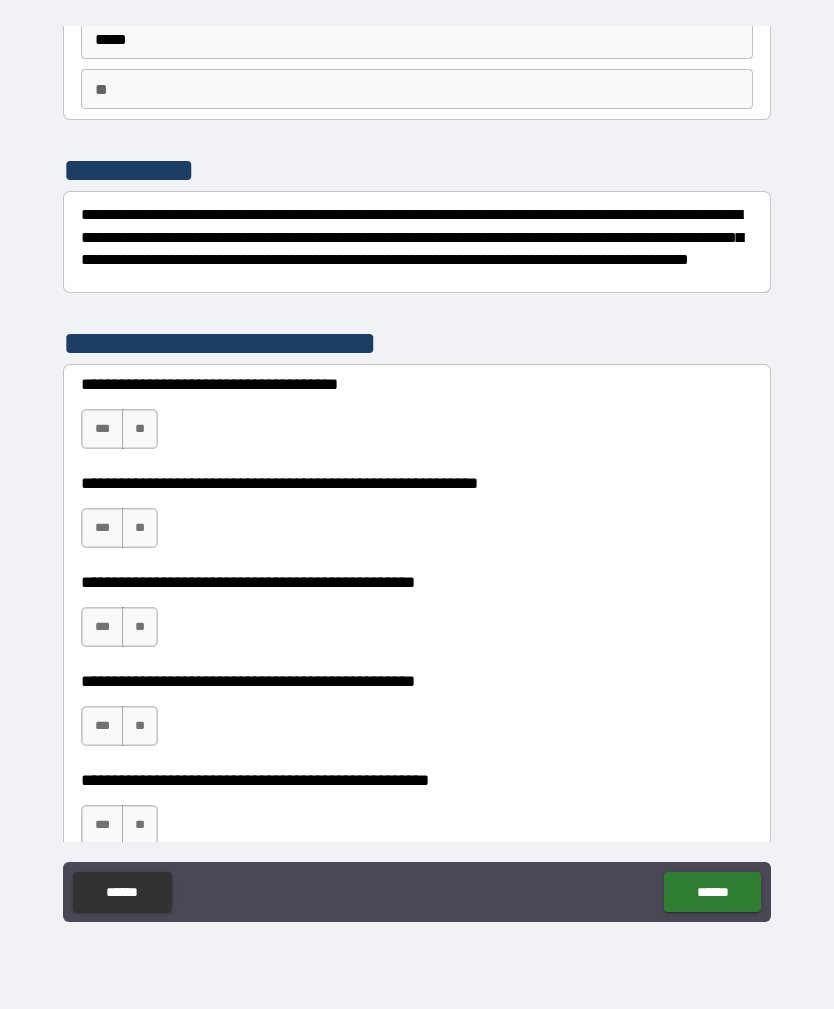 scroll, scrollTop: 160, scrollLeft: 0, axis: vertical 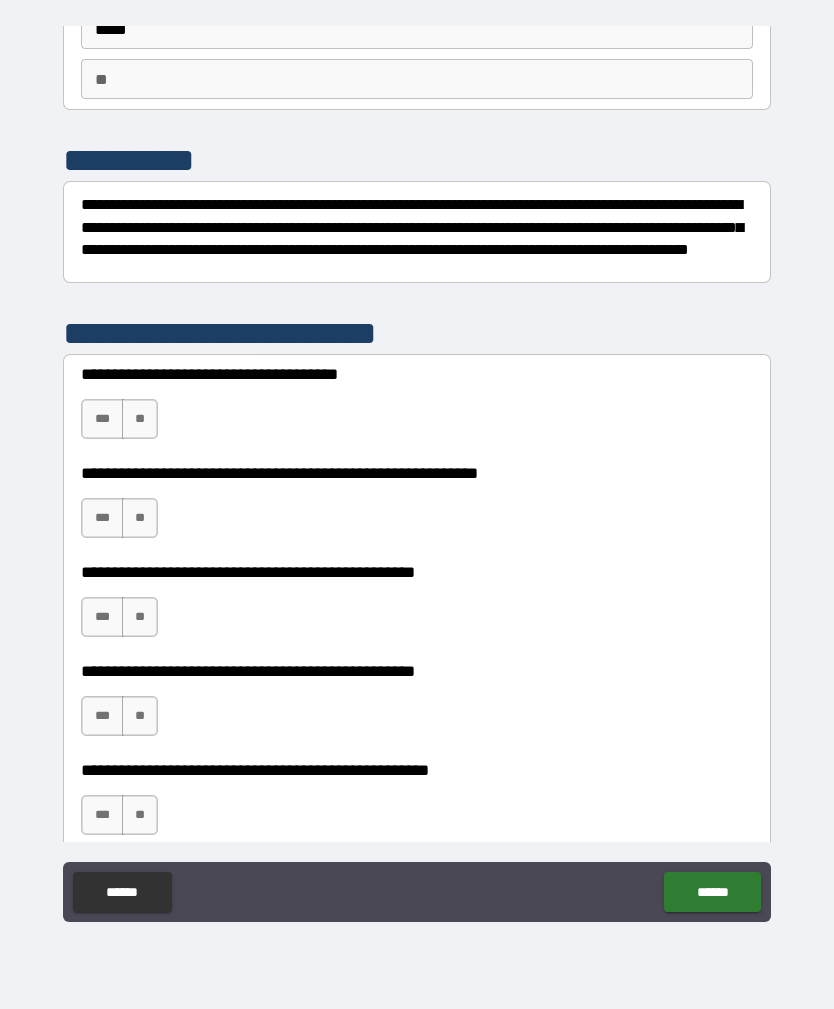 click on "**" at bounding box center (140, 419) 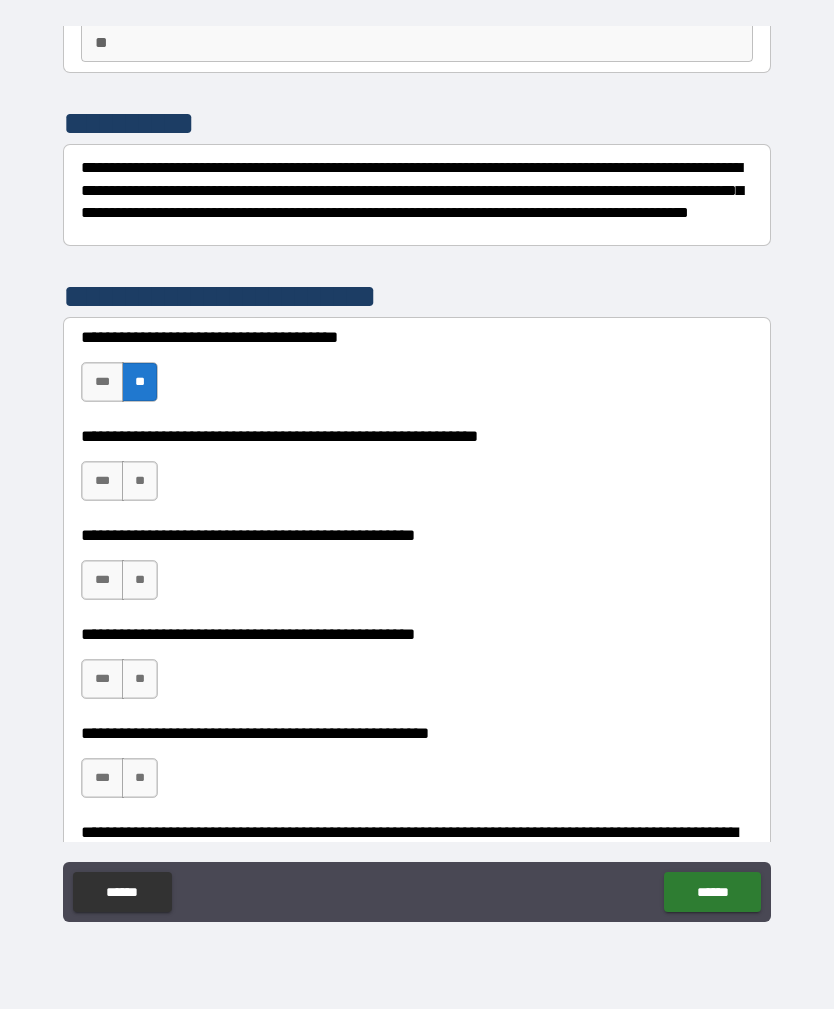 scroll, scrollTop: 198, scrollLeft: 0, axis: vertical 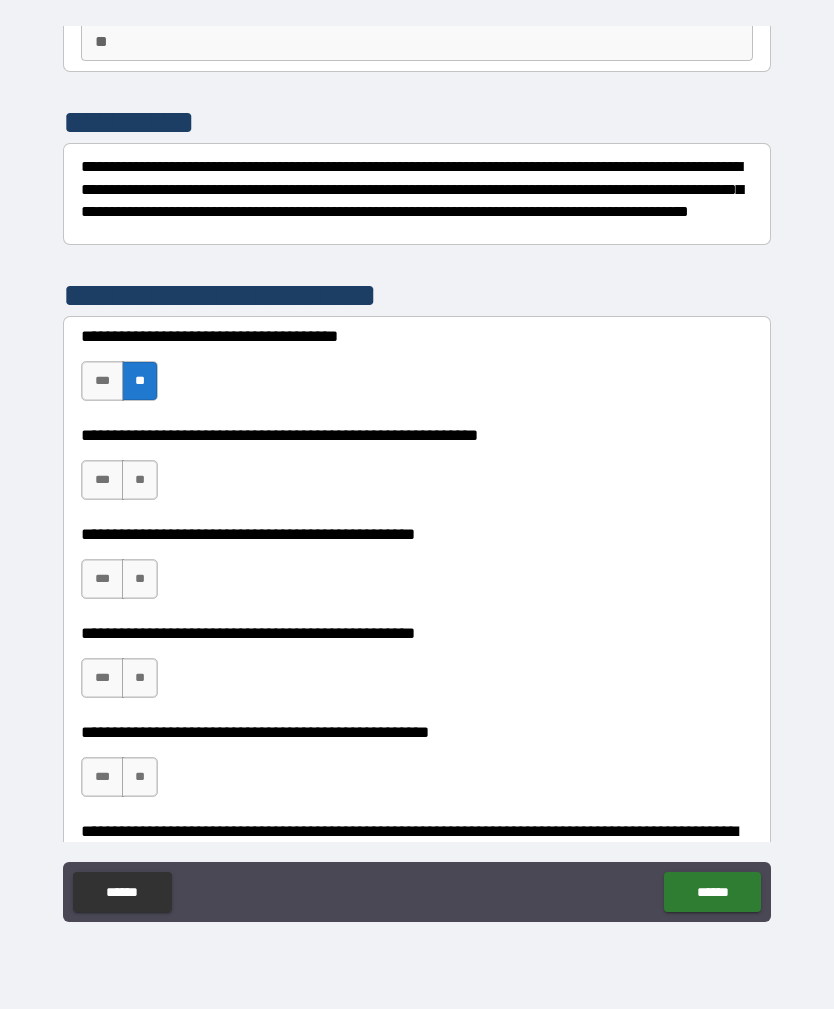 click on "**" at bounding box center [140, 480] 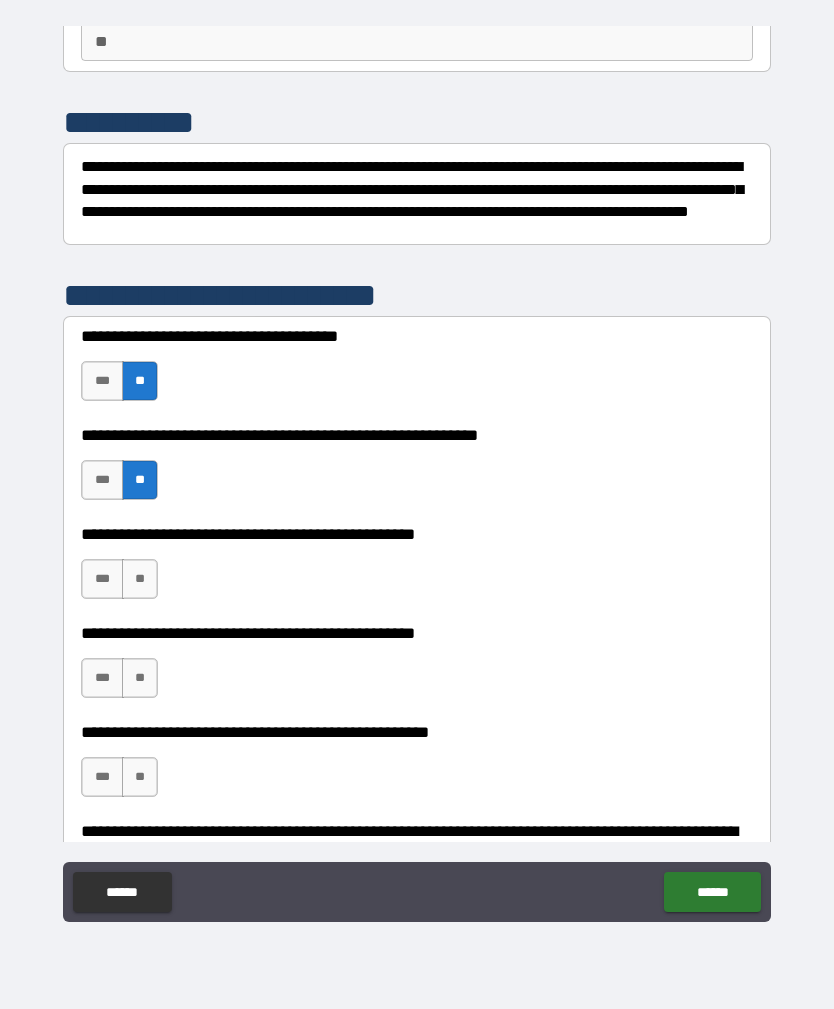 click on "**" at bounding box center (140, 579) 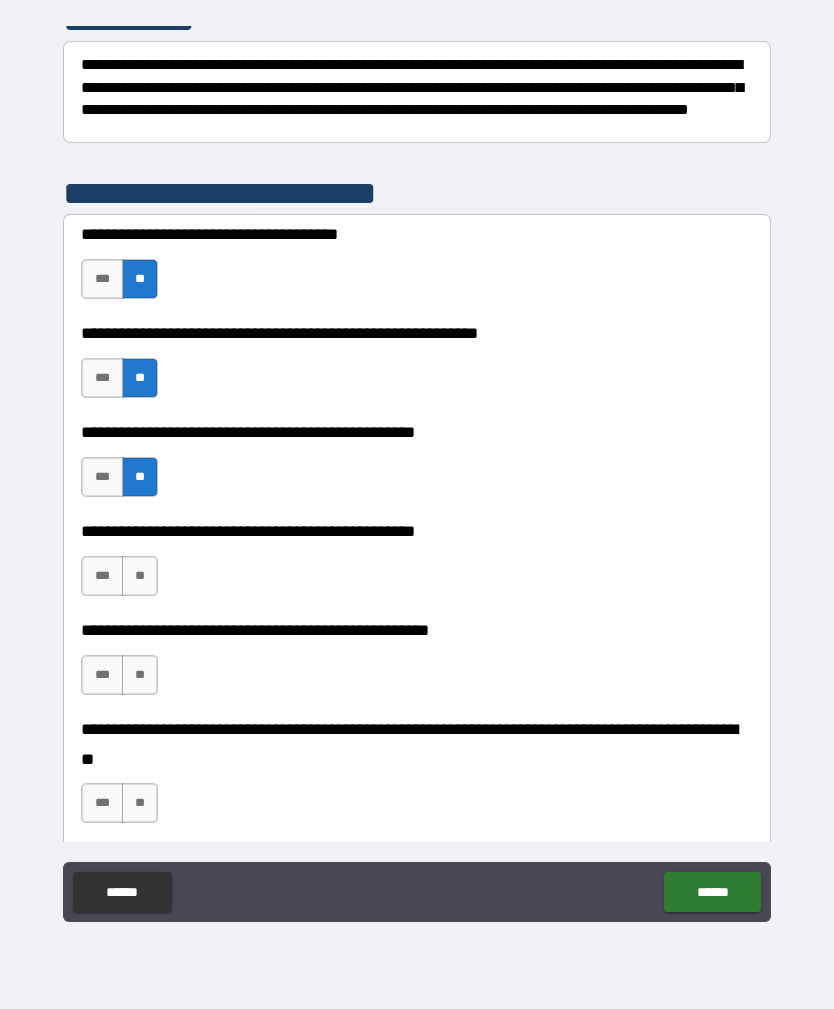 scroll, scrollTop: 301, scrollLeft: 0, axis: vertical 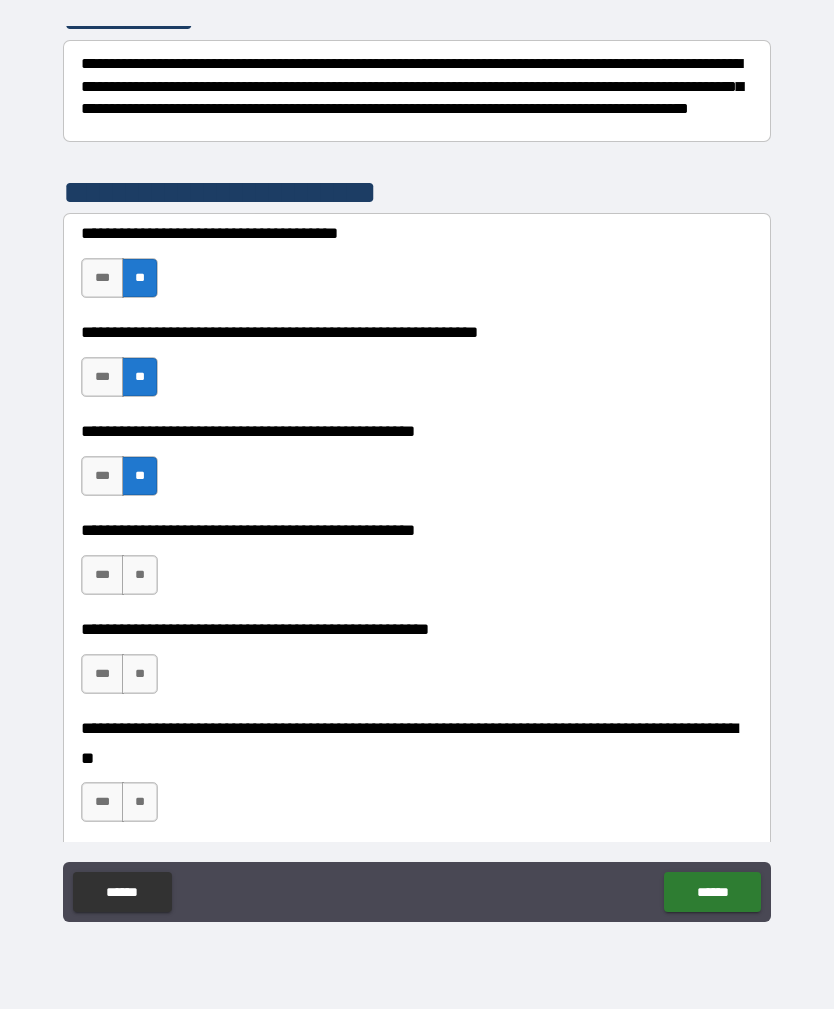 click on "**" at bounding box center [140, 575] 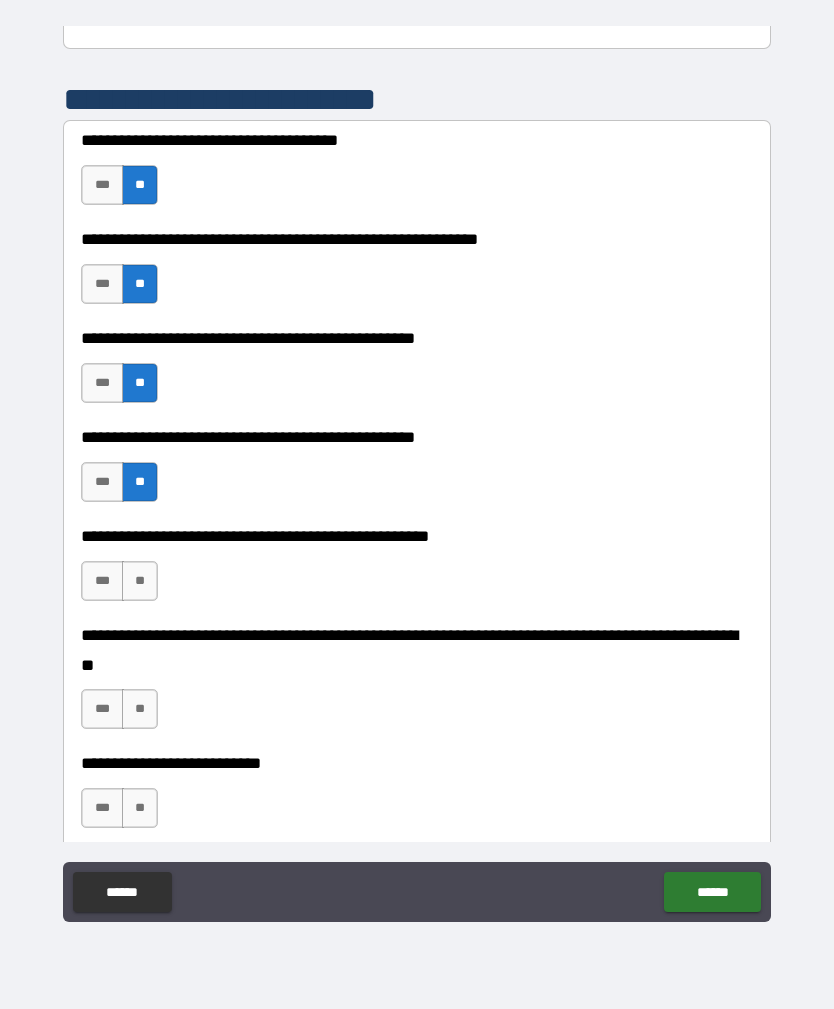 scroll, scrollTop: 402, scrollLeft: 0, axis: vertical 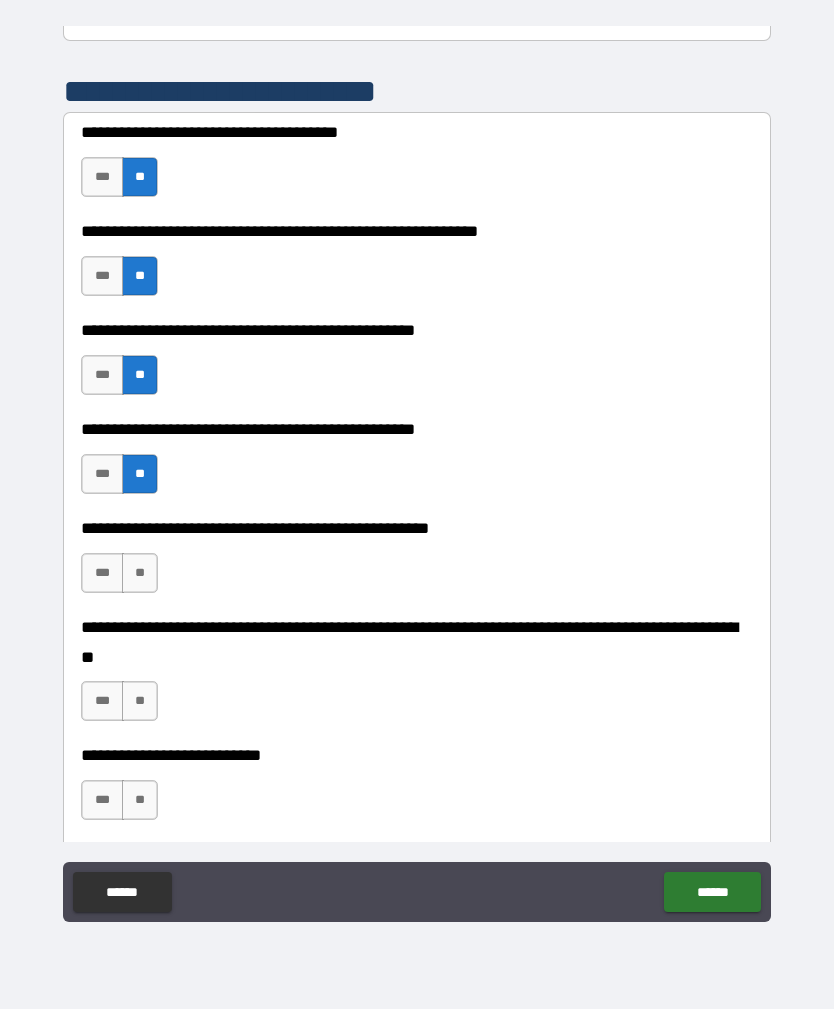 click on "**" at bounding box center [140, 573] 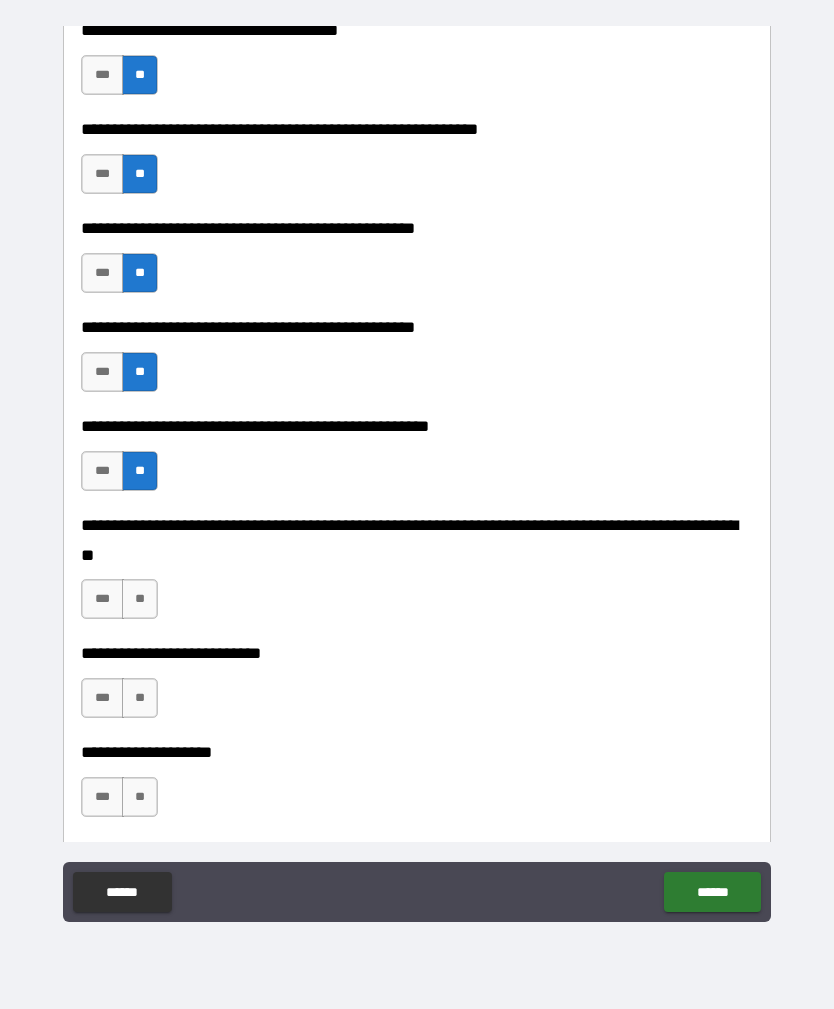 scroll, scrollTop: 522, scrollLeft: 0, axis: vertical 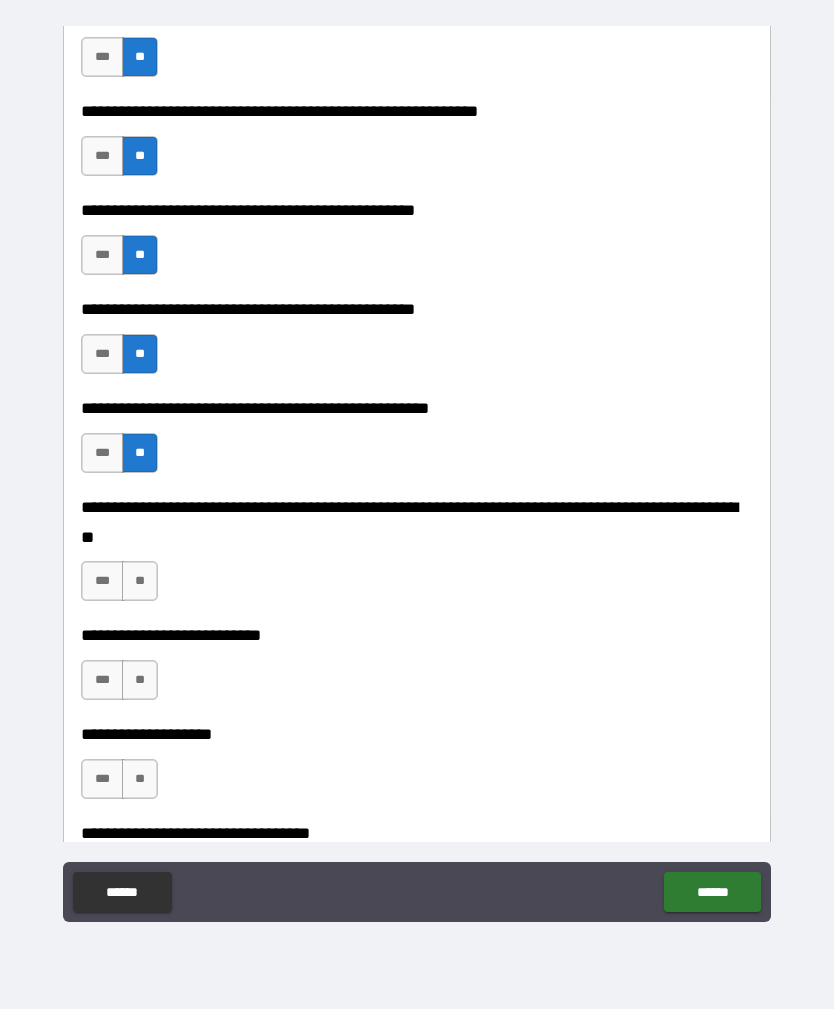 click on "**" at bounding box center [140, 581] 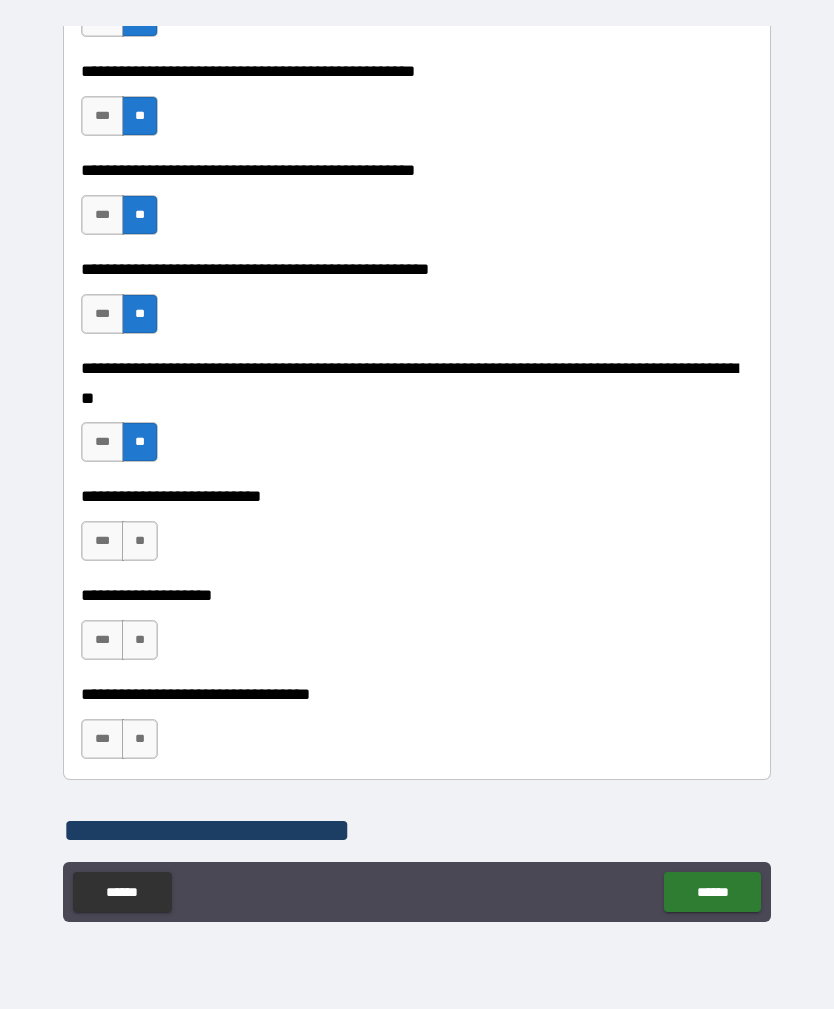 scroll, scrollTop: 663, scrollLeft: 0, axis: vertical 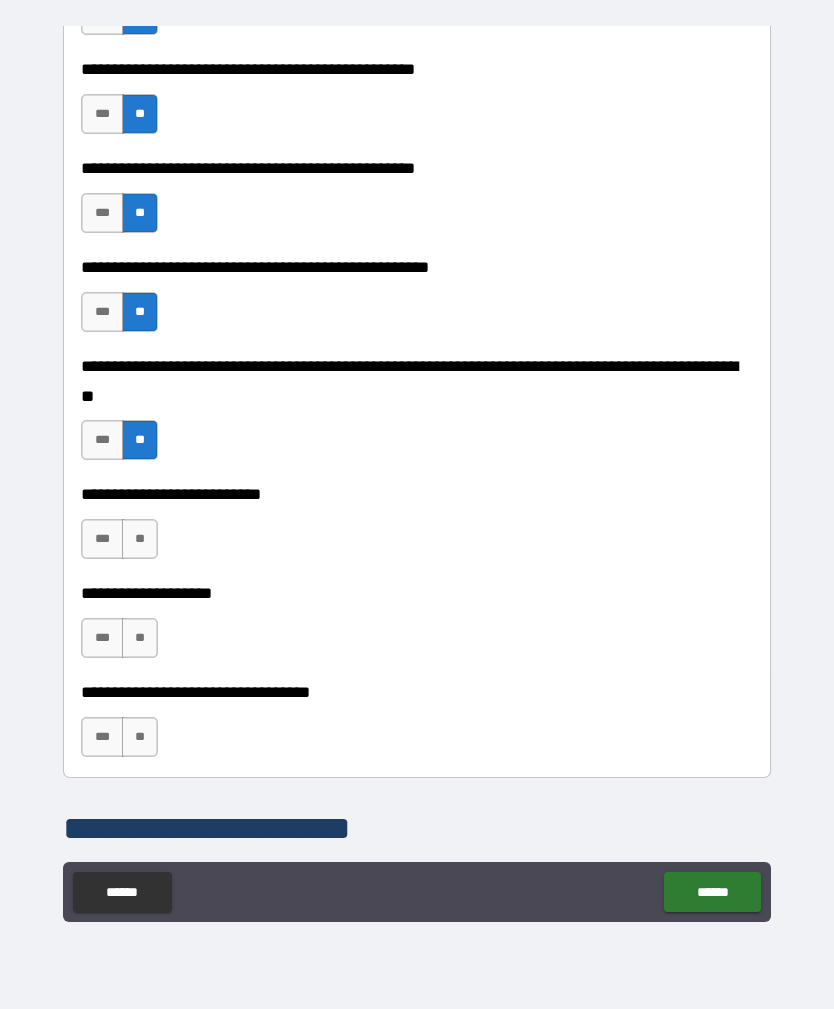 click on "**" at bounding box center [140, 539] 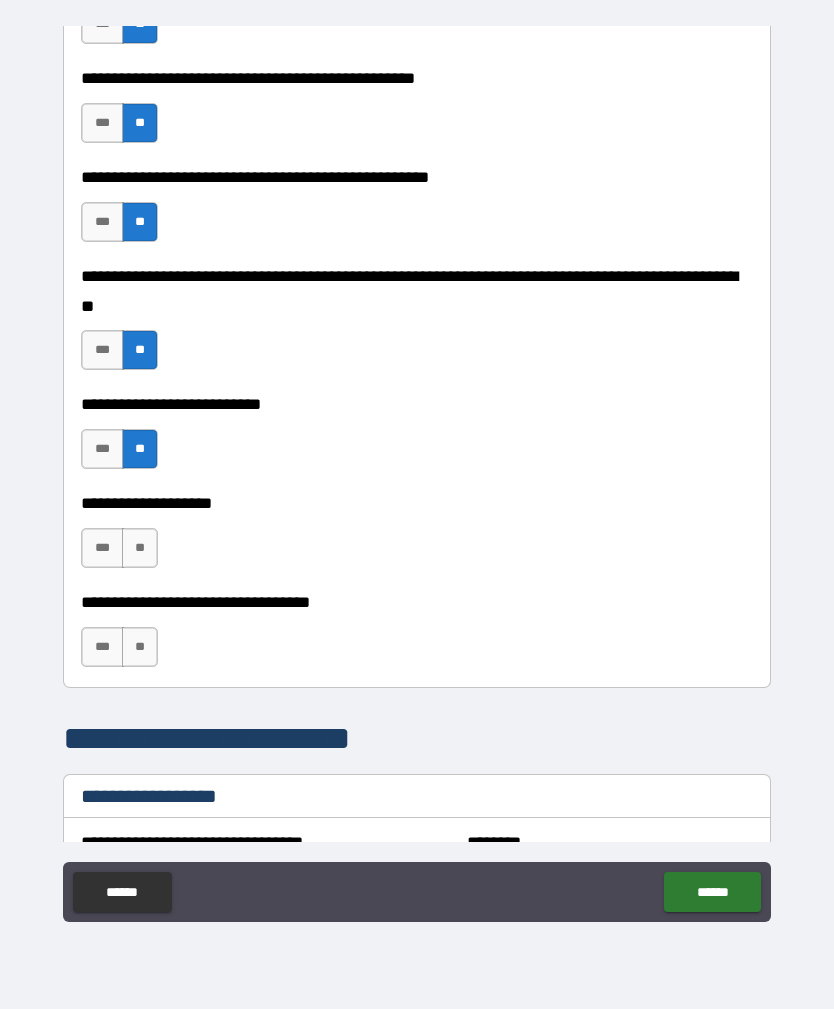 scroll, scrollTop: 754, scrollLeft: 0, axis: vertical 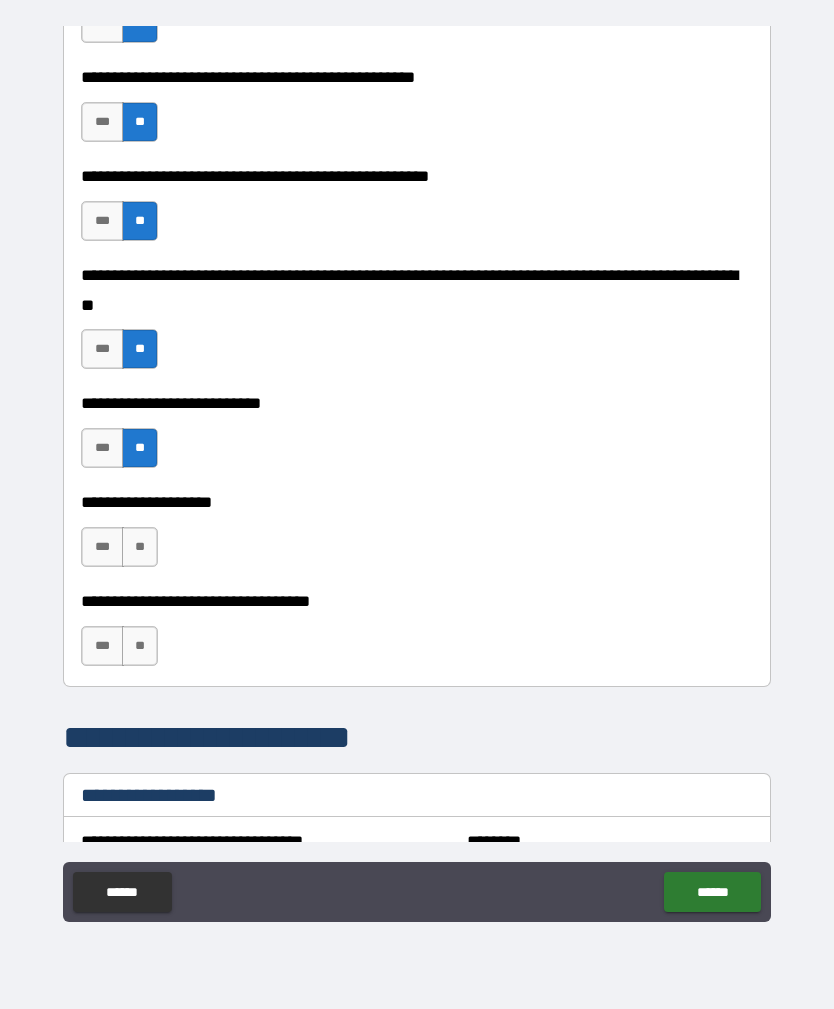 click on "**" at bounding box center (140, 547) 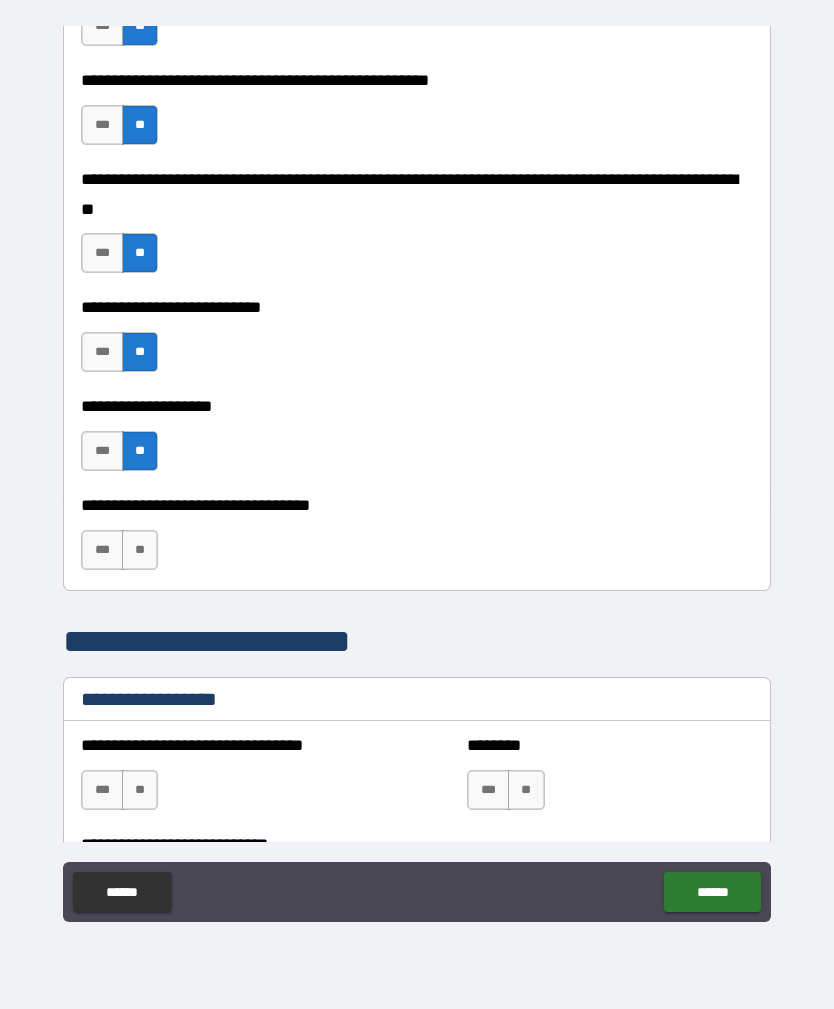 scroll, scrollTop: 851, scrollLeft: 0, axis: vertical 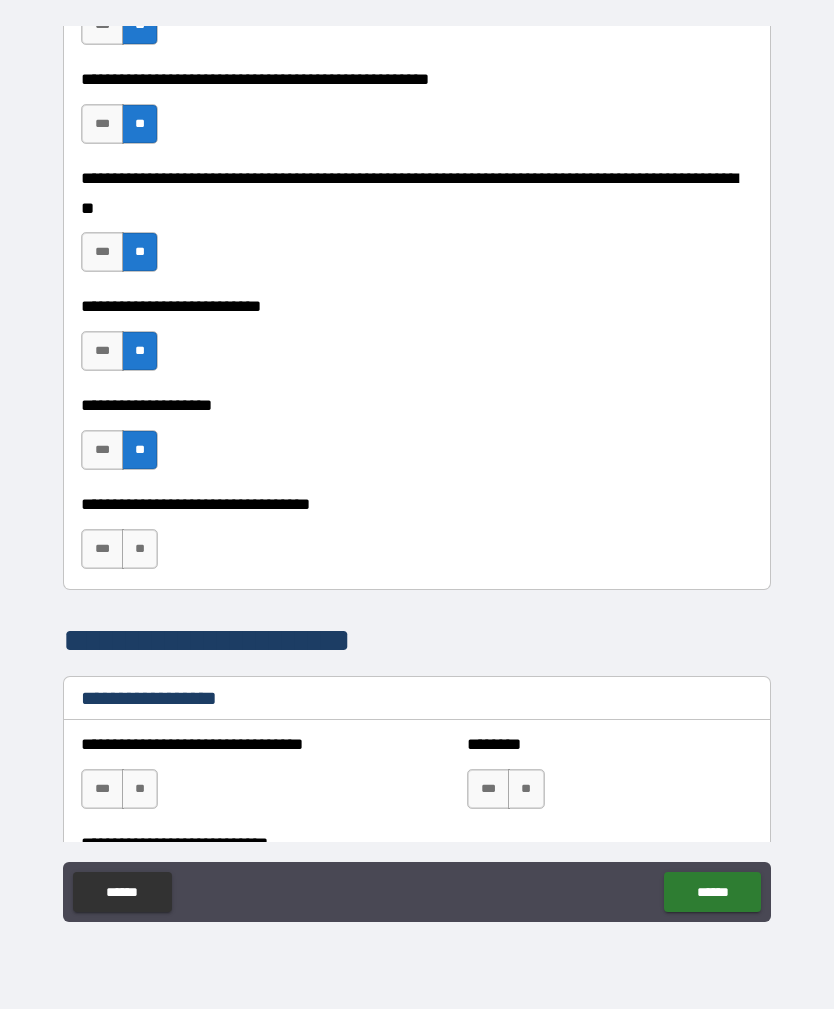 click on "**" at bounding box center [140, 549] 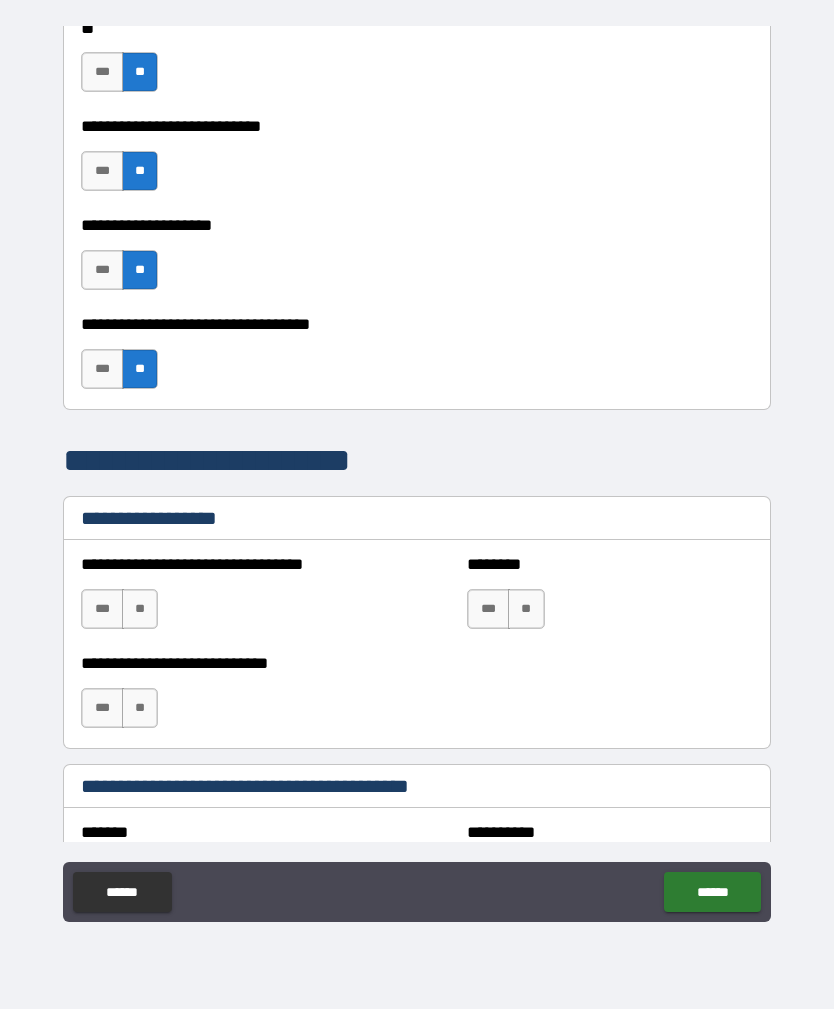scroll, scrollTop: 1081, scrollLeft: 0, axis: vertical 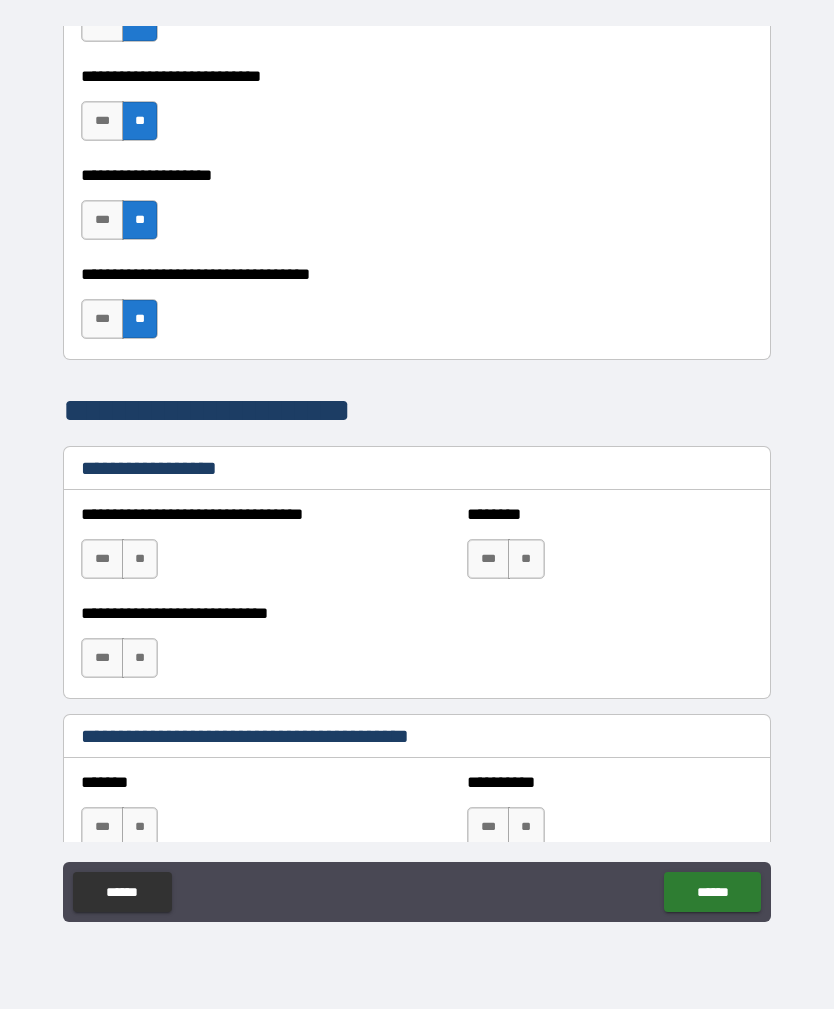 click on "**" at bounding box center [140, 559] 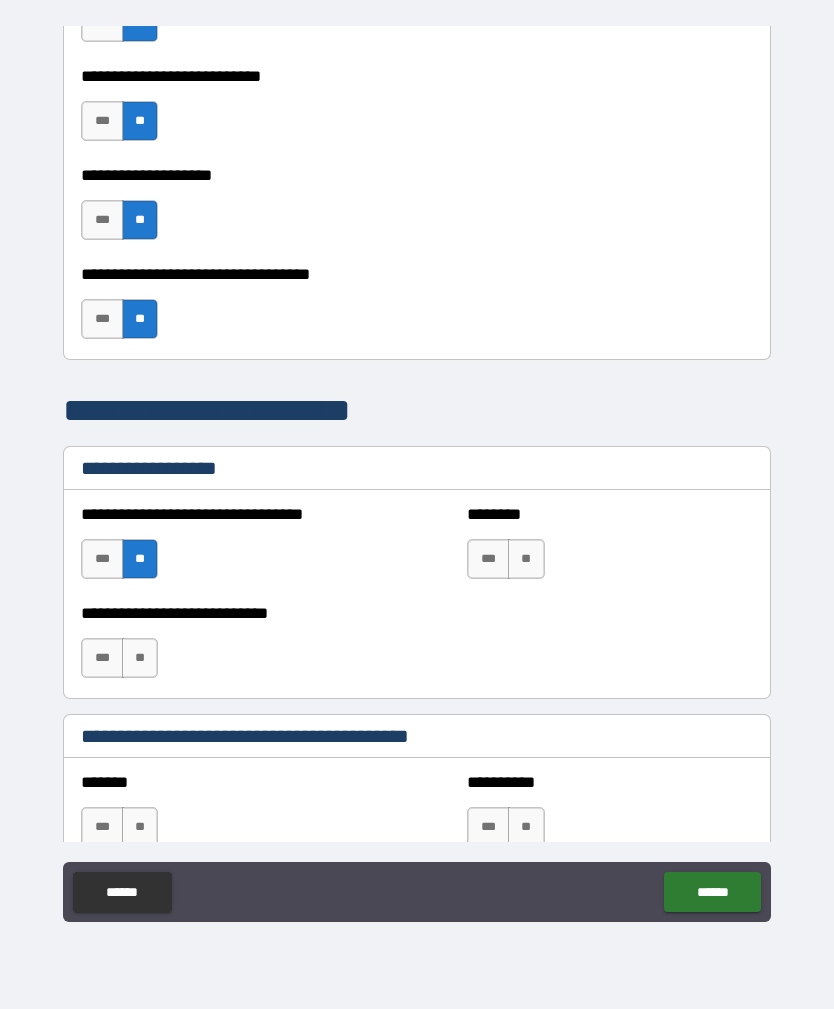 click on "**" at bounding box center [526, 559] 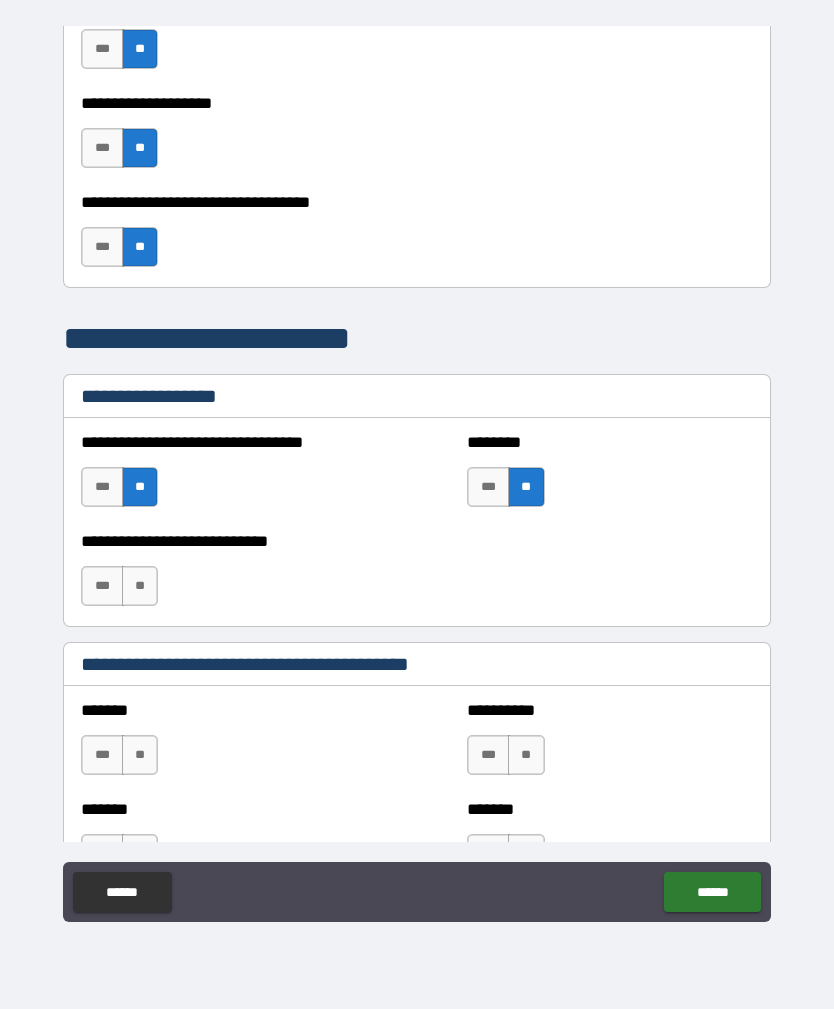 scroll, scrollTop: 1154, scrollLeft: 0, axis: vertical 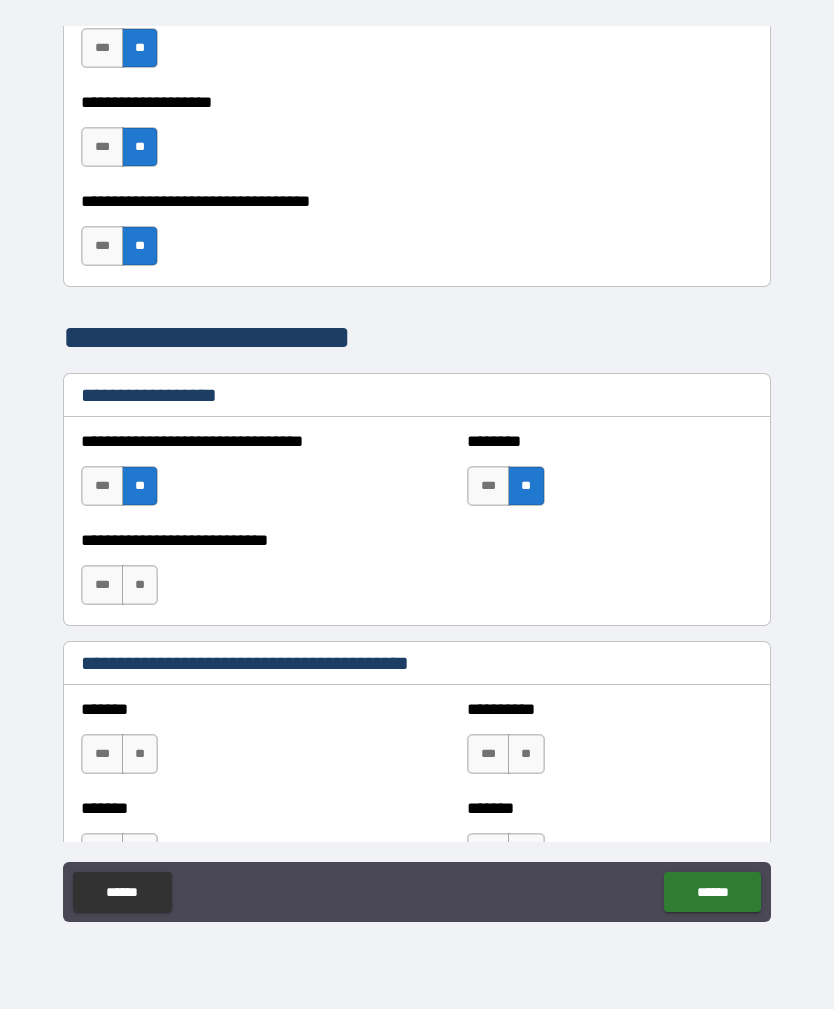 click on "**" at bounding box center [140, 486] 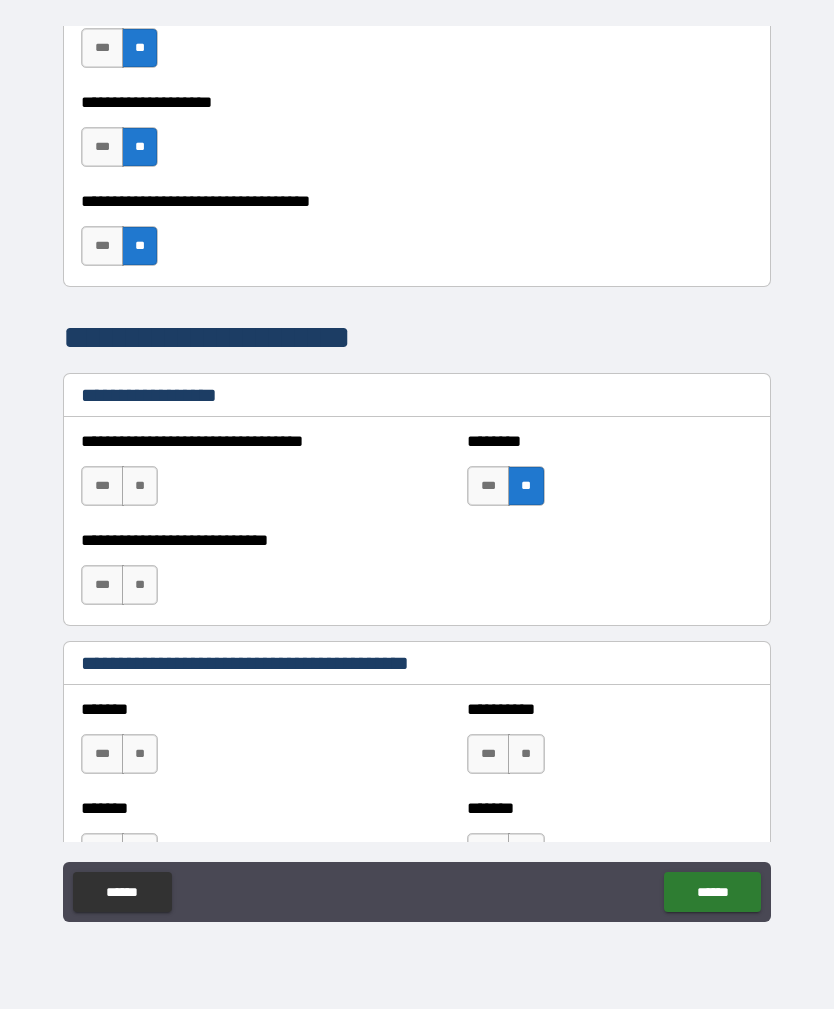 click on "**" at bounding box center (526, 486) 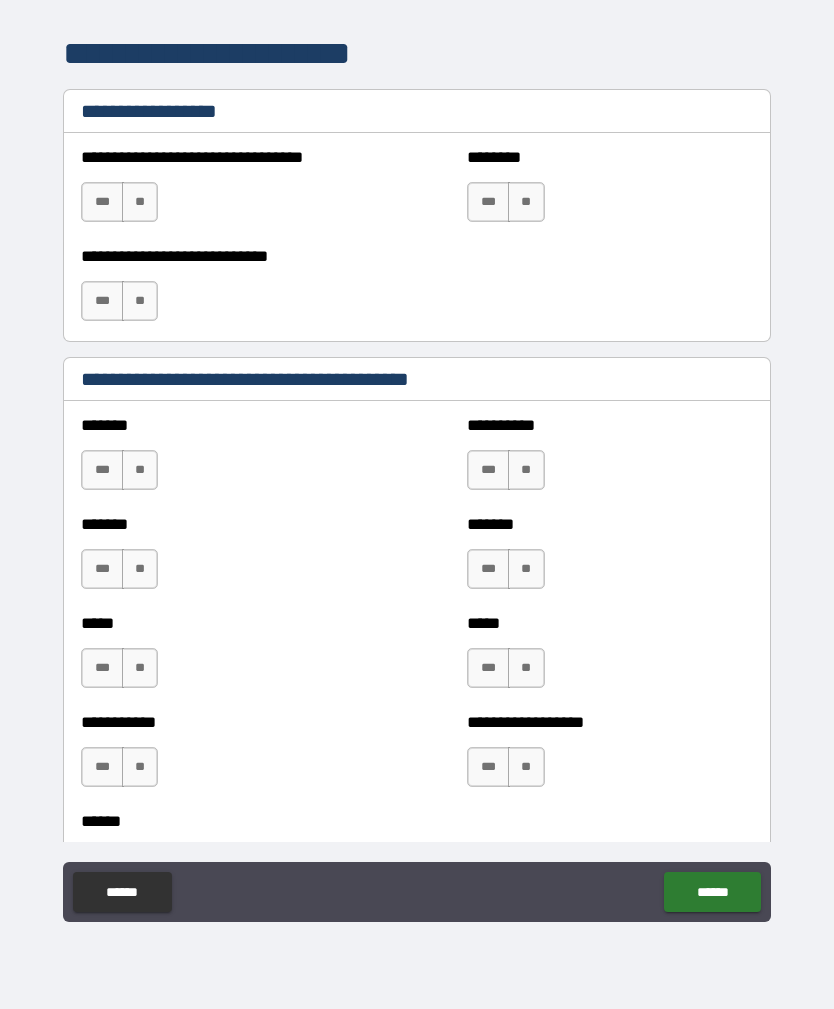 scroll, scrollTop: 1456, scrollLeft: 0, axis: vertical 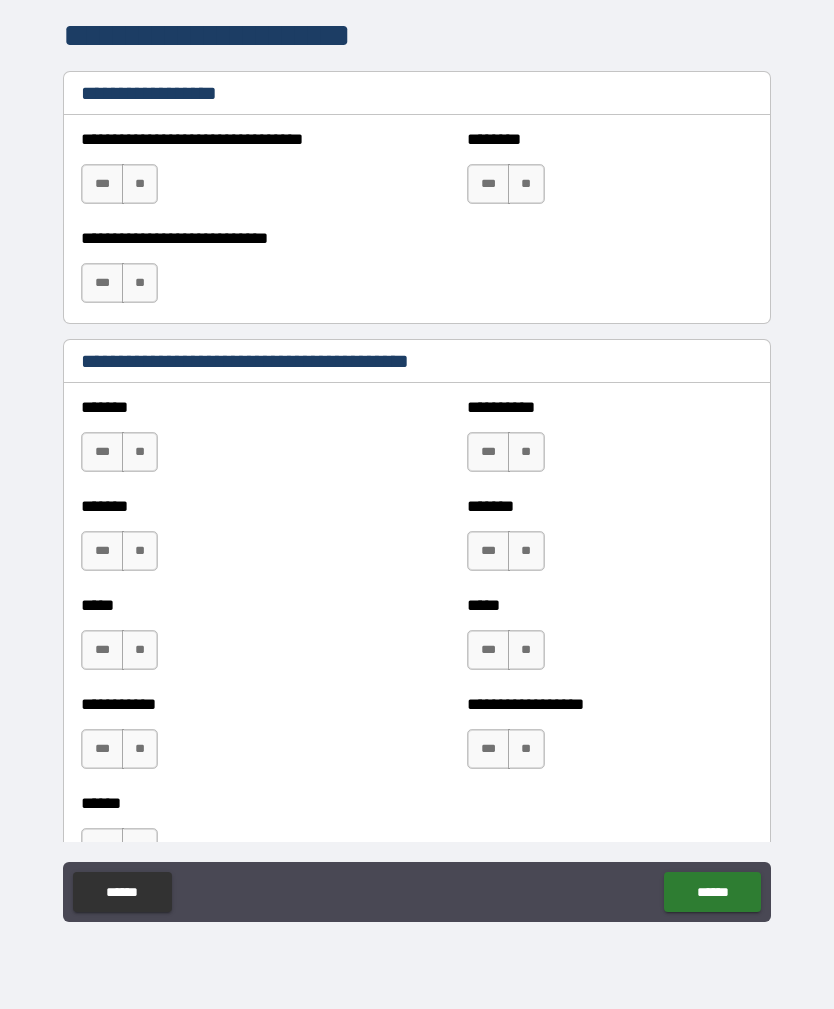click on "**" at bounding box center (140, 452) 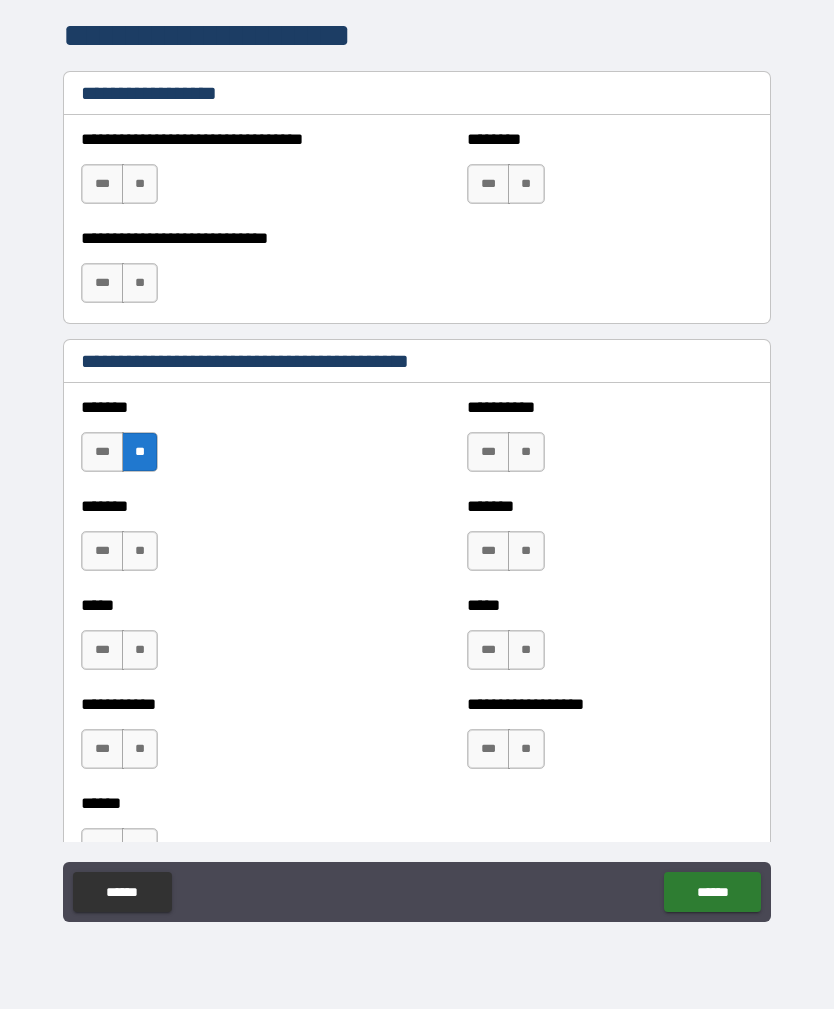 click on "**" at bounding box center [526, 452] 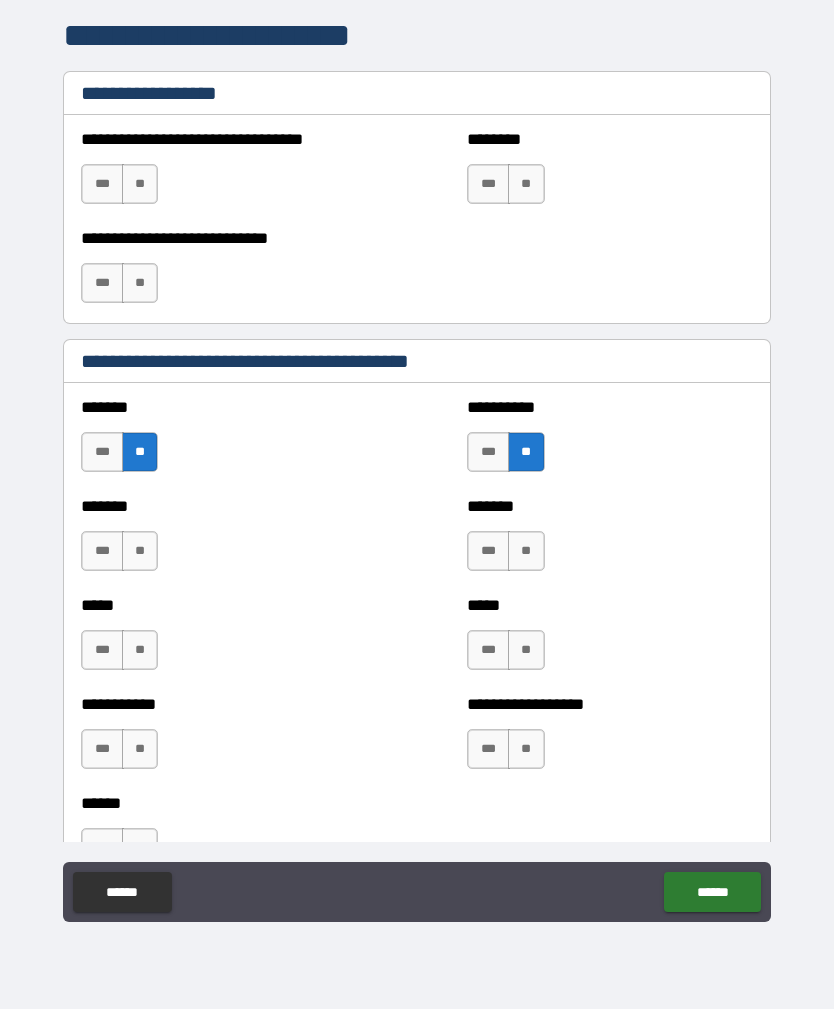 click on "**" at bounding box center [140, 551] 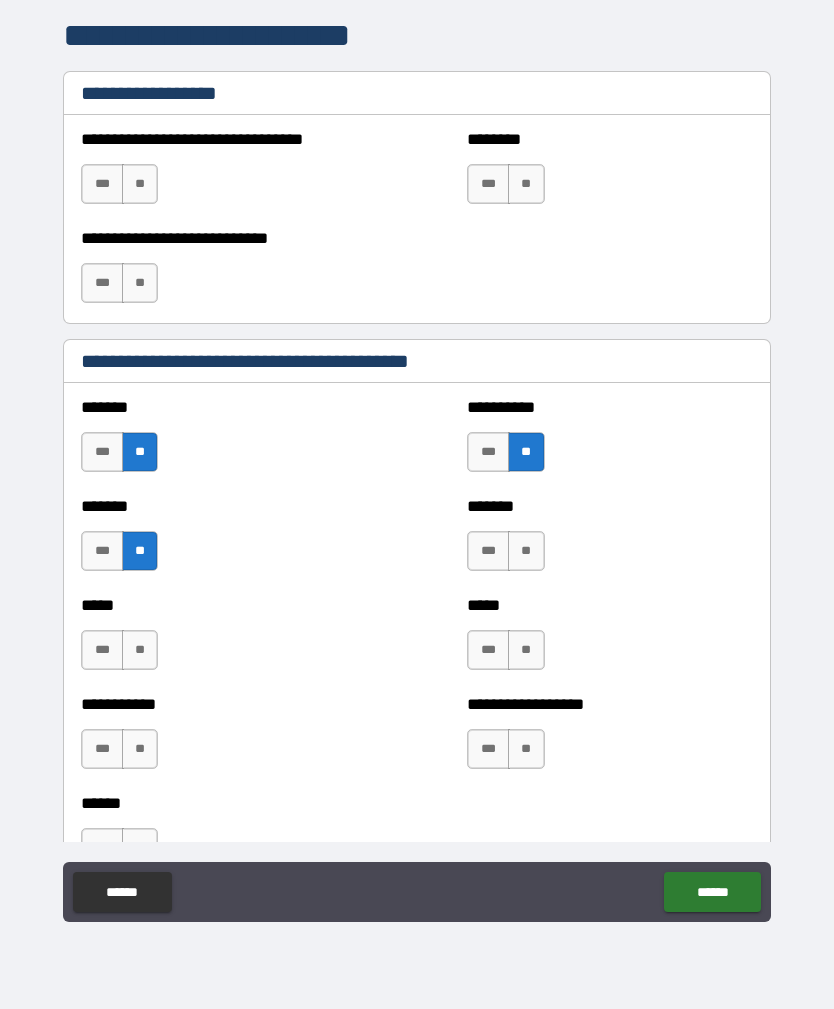 click on "**" at bounding box center [526, 551] 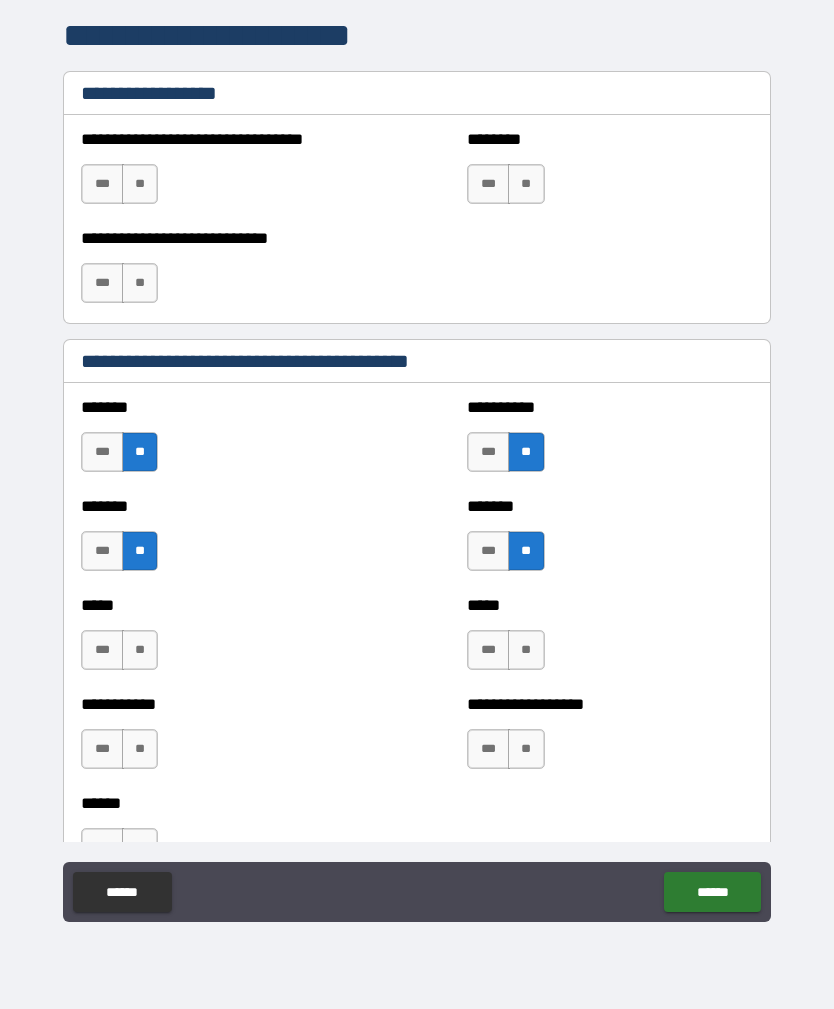click on "**" at bounding box center [140, 650] 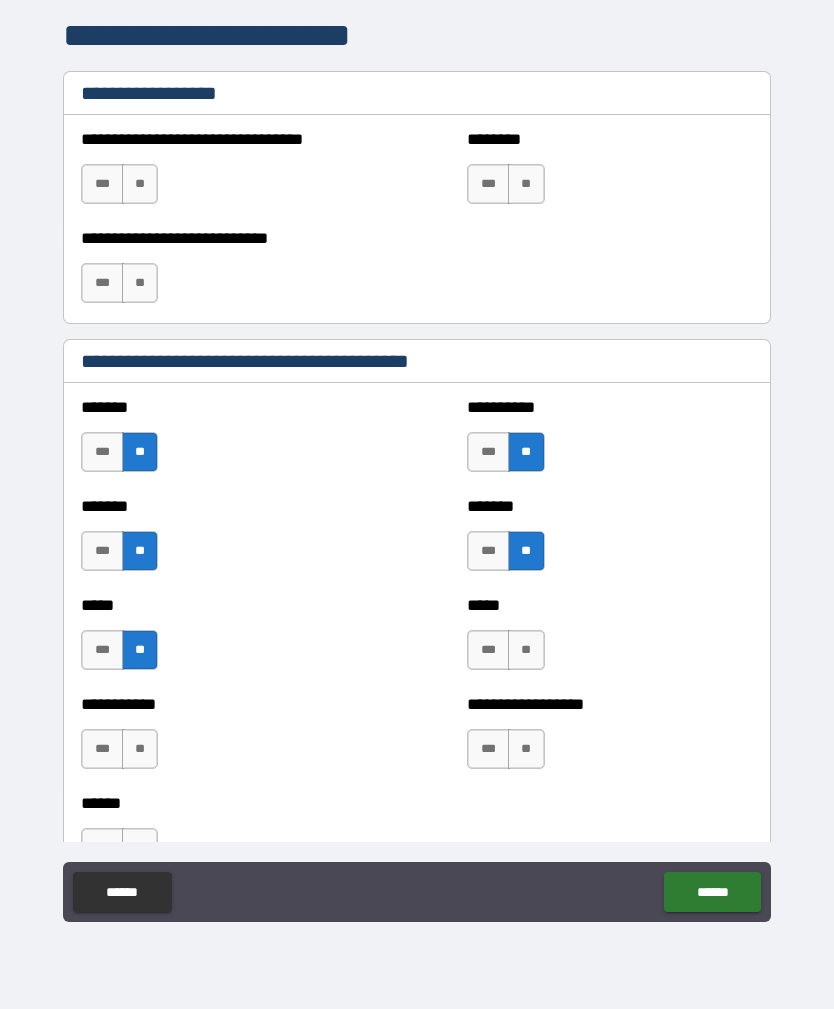 click on "***** *** **" at bounding box center (609, 640) 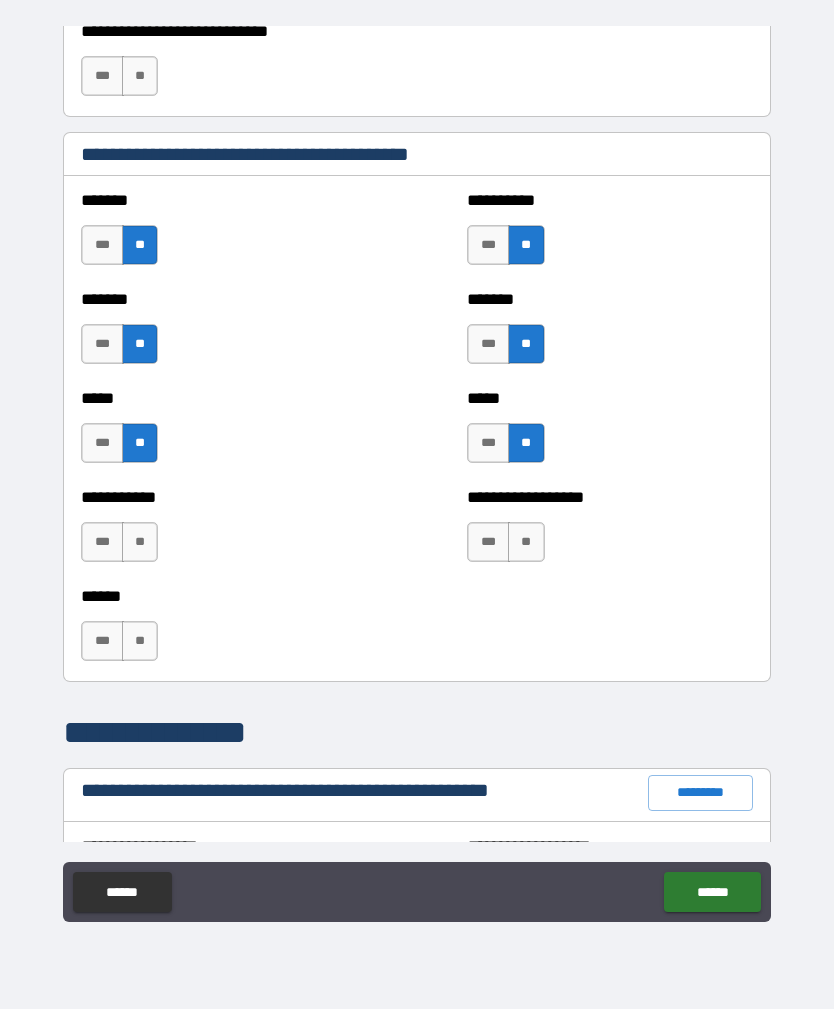 scroll, scrollTop: 1664, scrollLeft: 0, axis: vertical 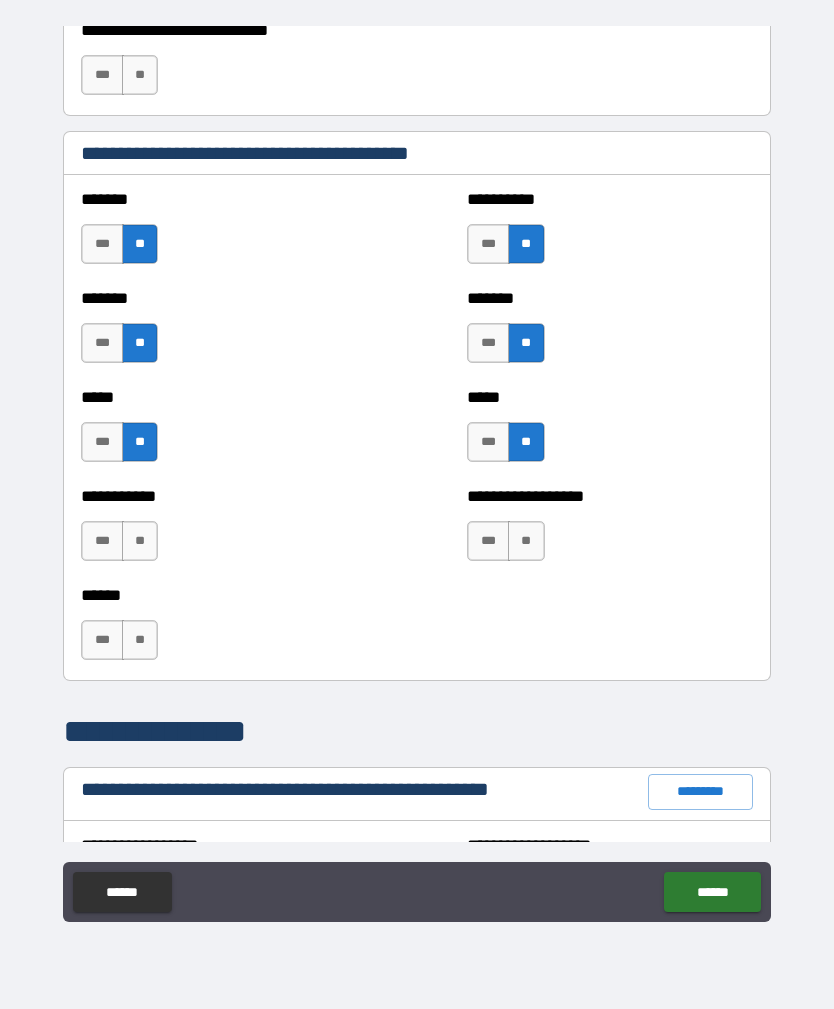 click on "**" at bounding box center (526, 541) 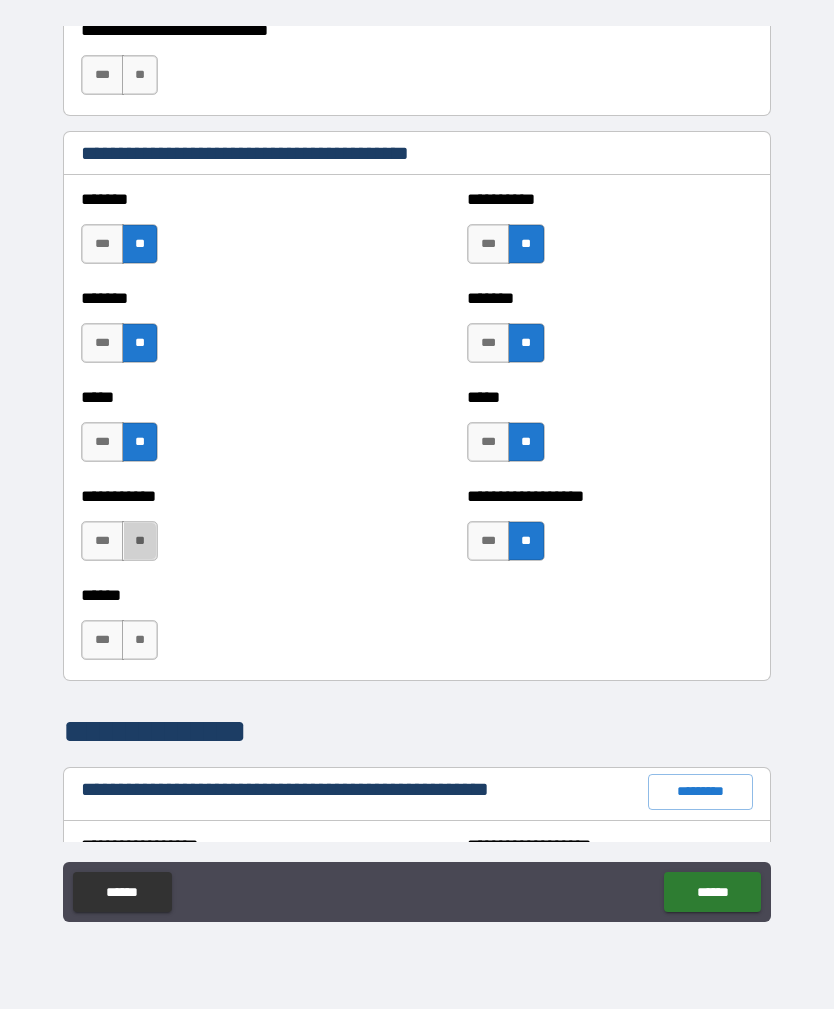 click on "**" at bounding box center [140, 541] 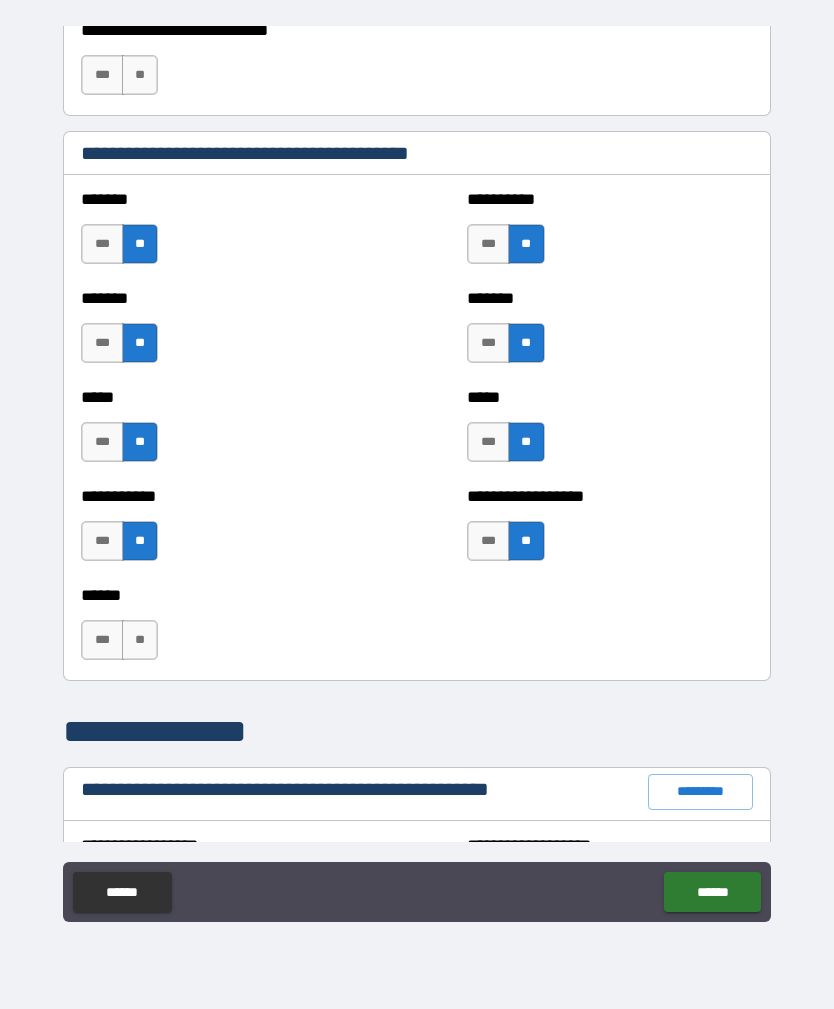click on "**" at bounding box center (140, 640) 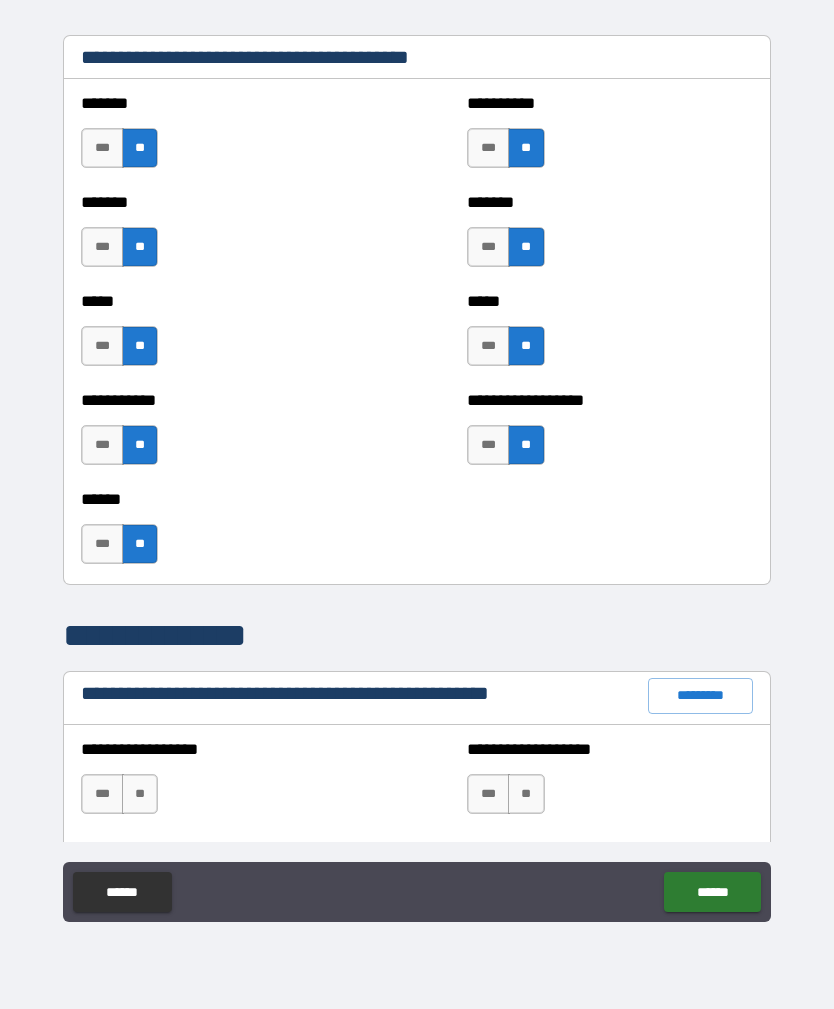 scroll, scrollTop: 1766, scrollLeft: 0, axis: vertical 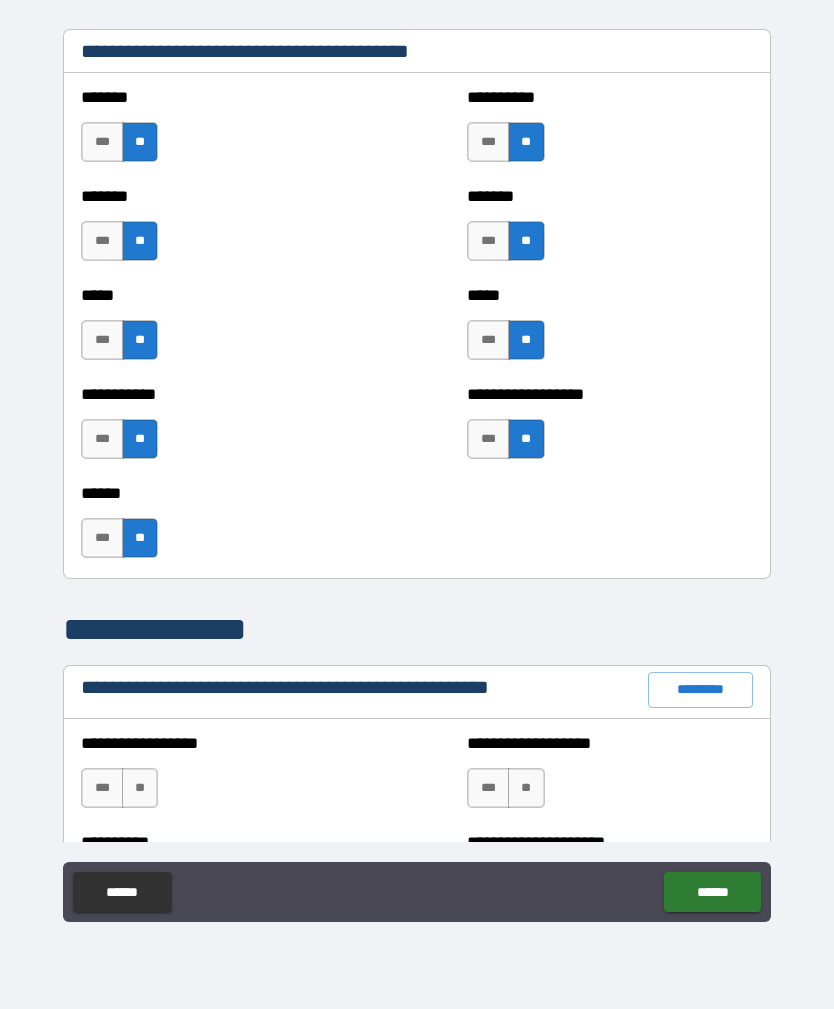 click on "****** *** **" at bounding box center (417, 529) 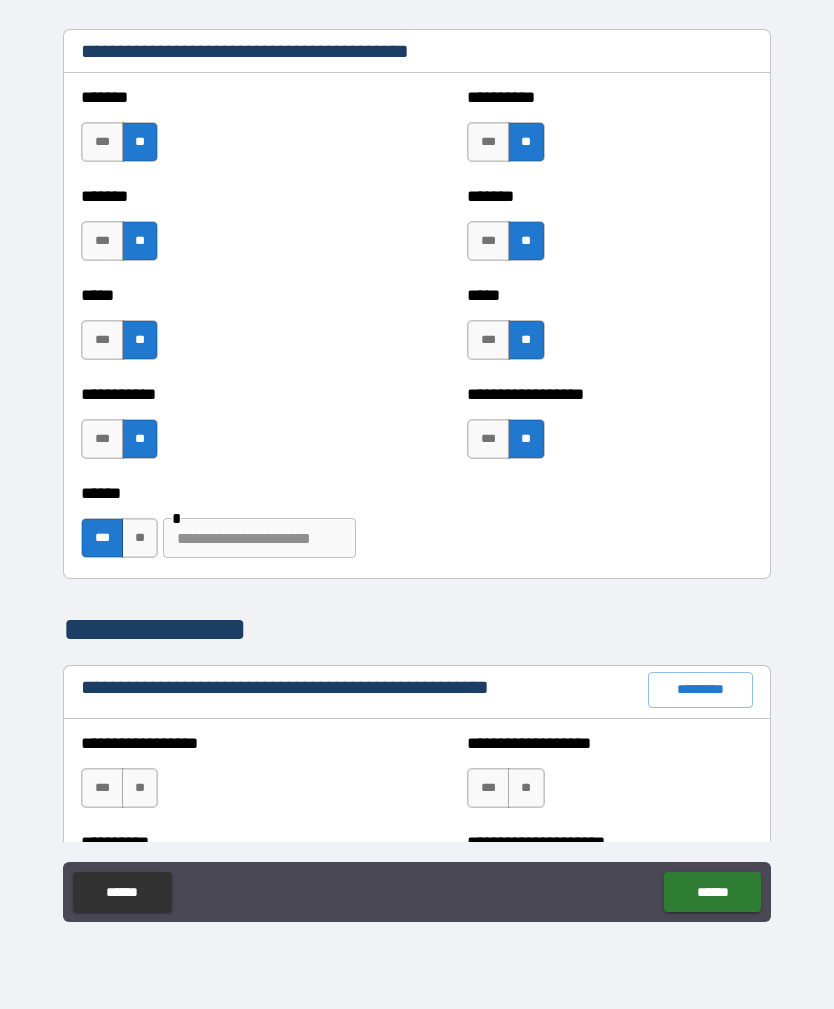 click at bounding box center [259, 538] 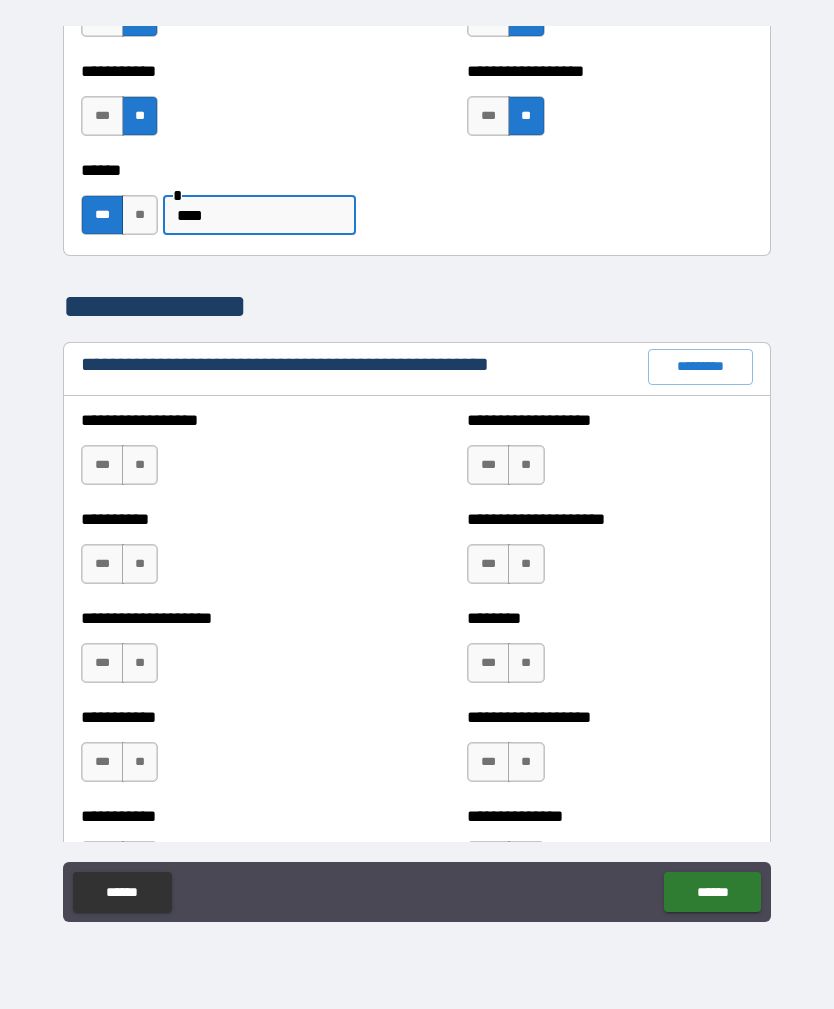 scroll, scrollTop: 2095, scrollLeft: 0, axis: vertical 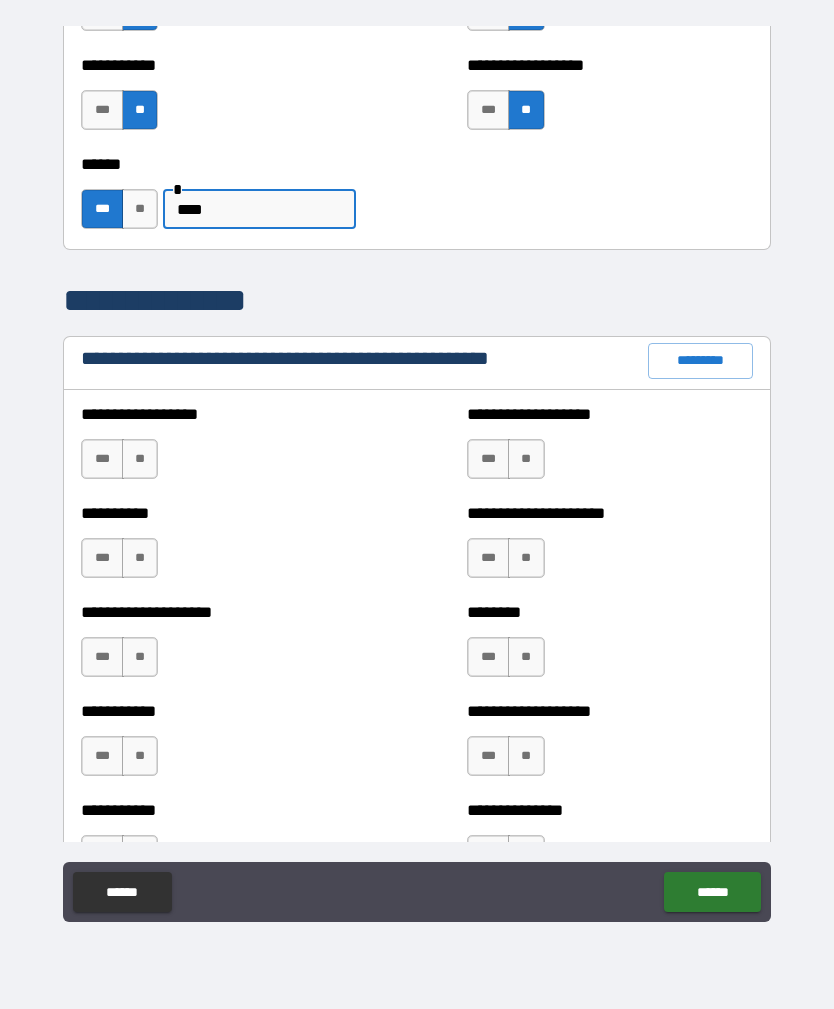 type on "****" 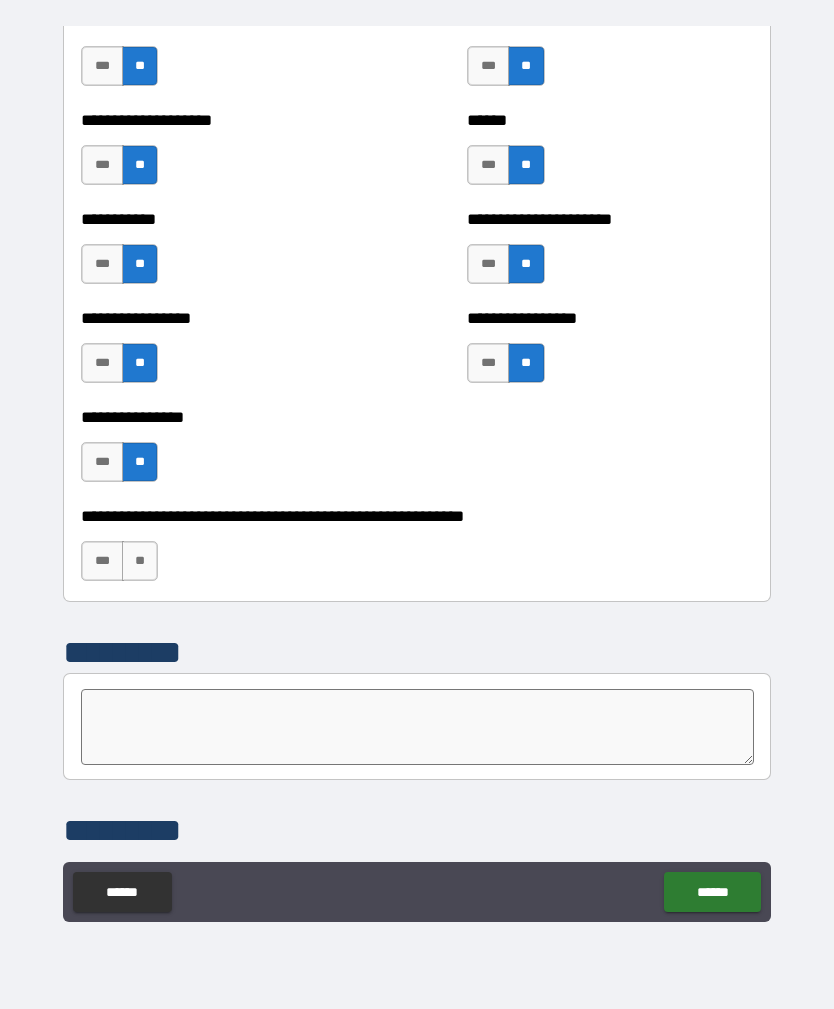 scroll, scrollTop: 5855, scrollLeft: 0, axis: vertical 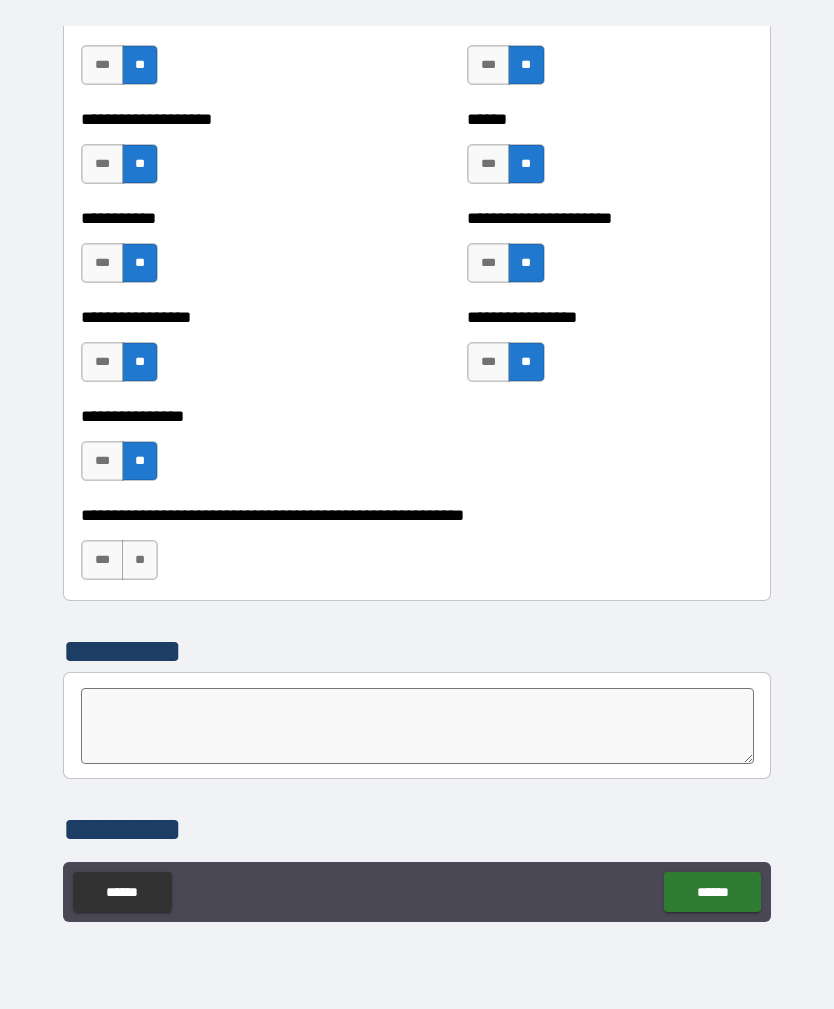 click on "**" at bounding box center (140, 560) 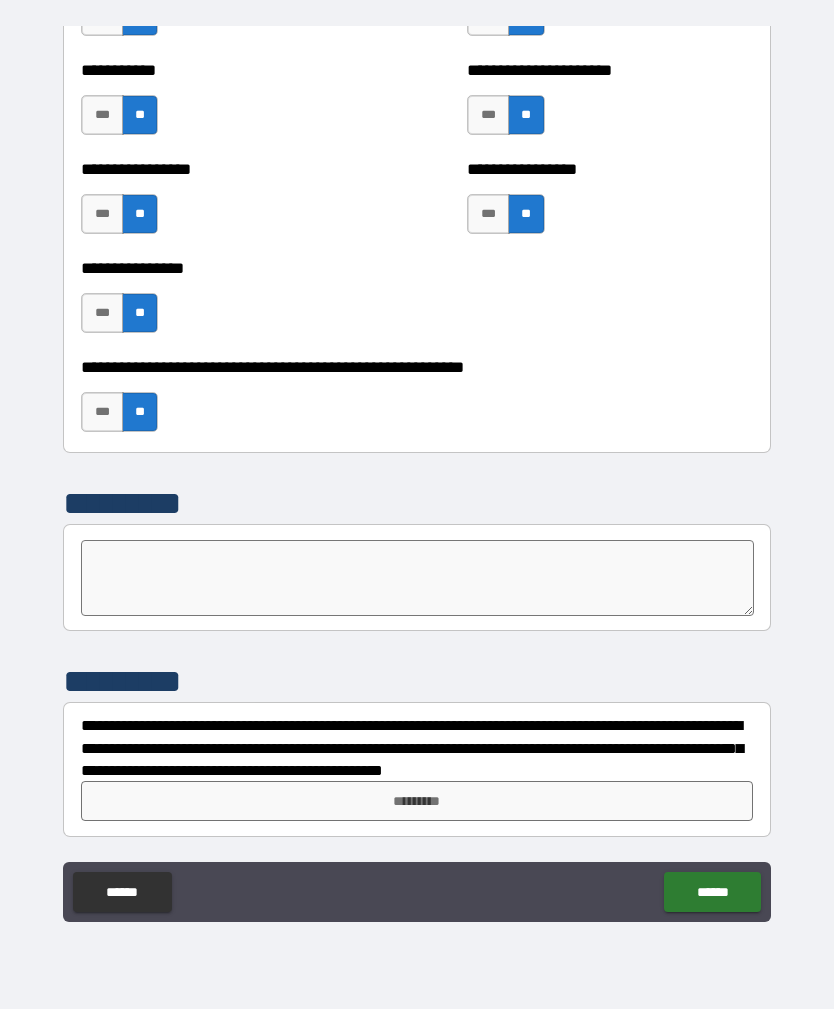 scroll, scrollTop: 6003, scrollLeft: 0, axis: vertical 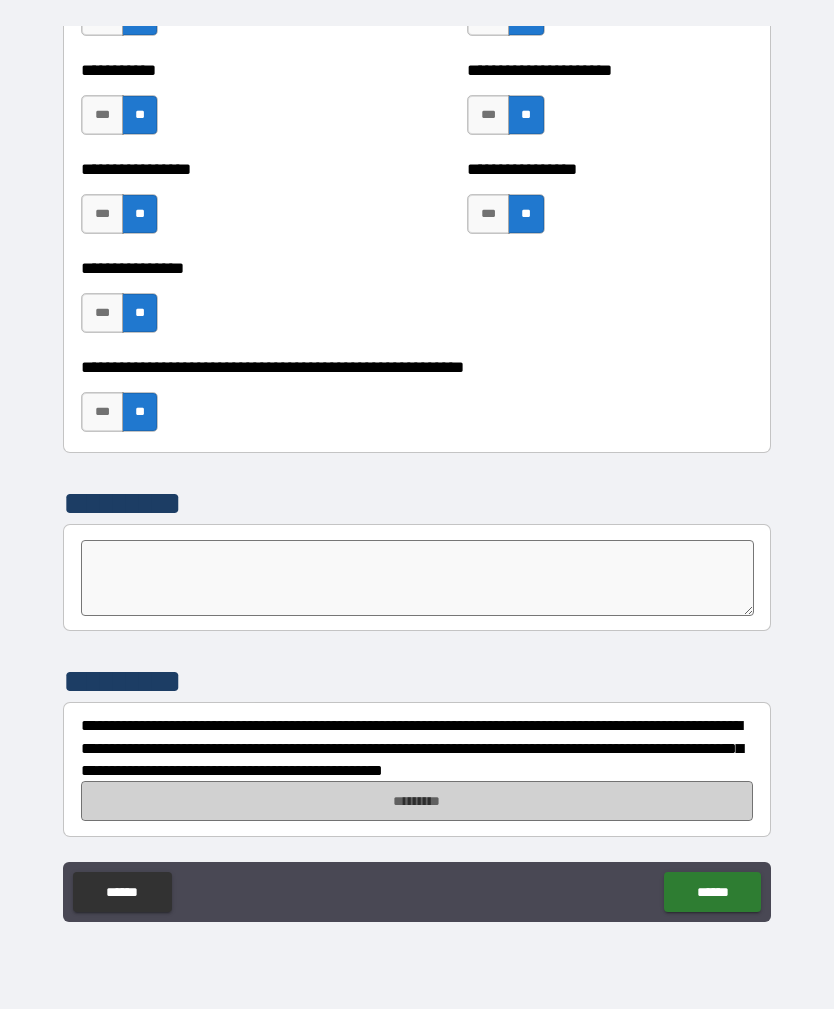 click on "*********" at bounding box center (417, 801) 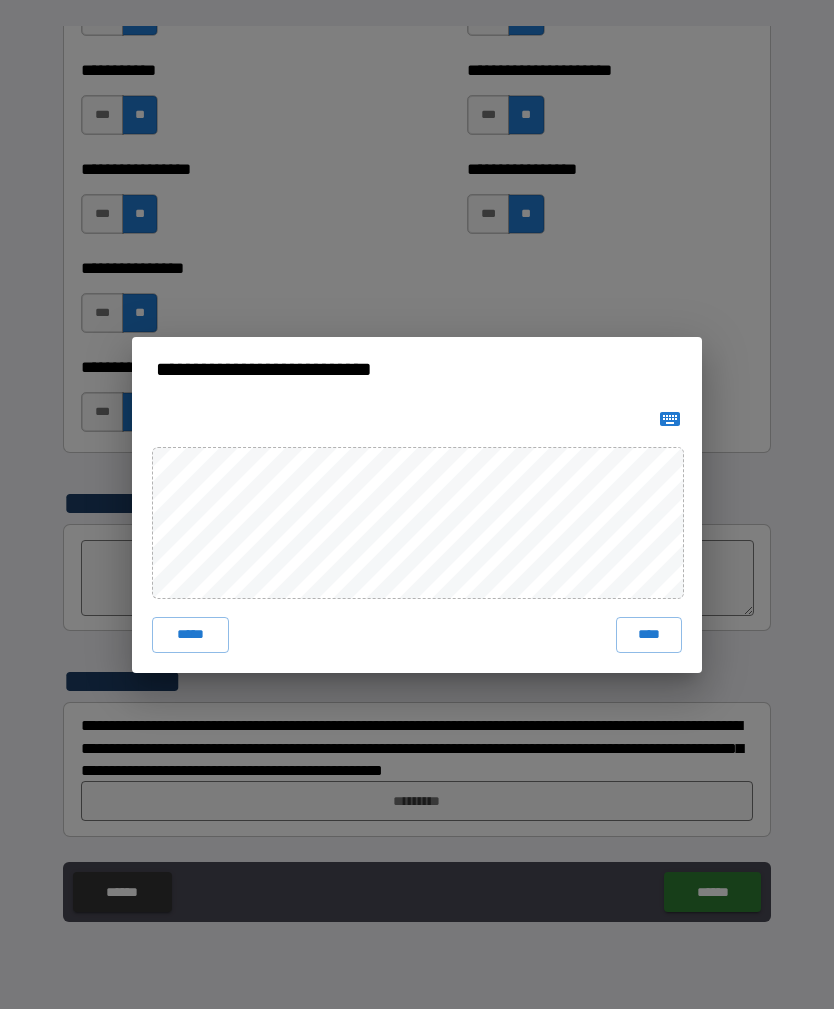 click on "****" at bounding box center (649, 635) 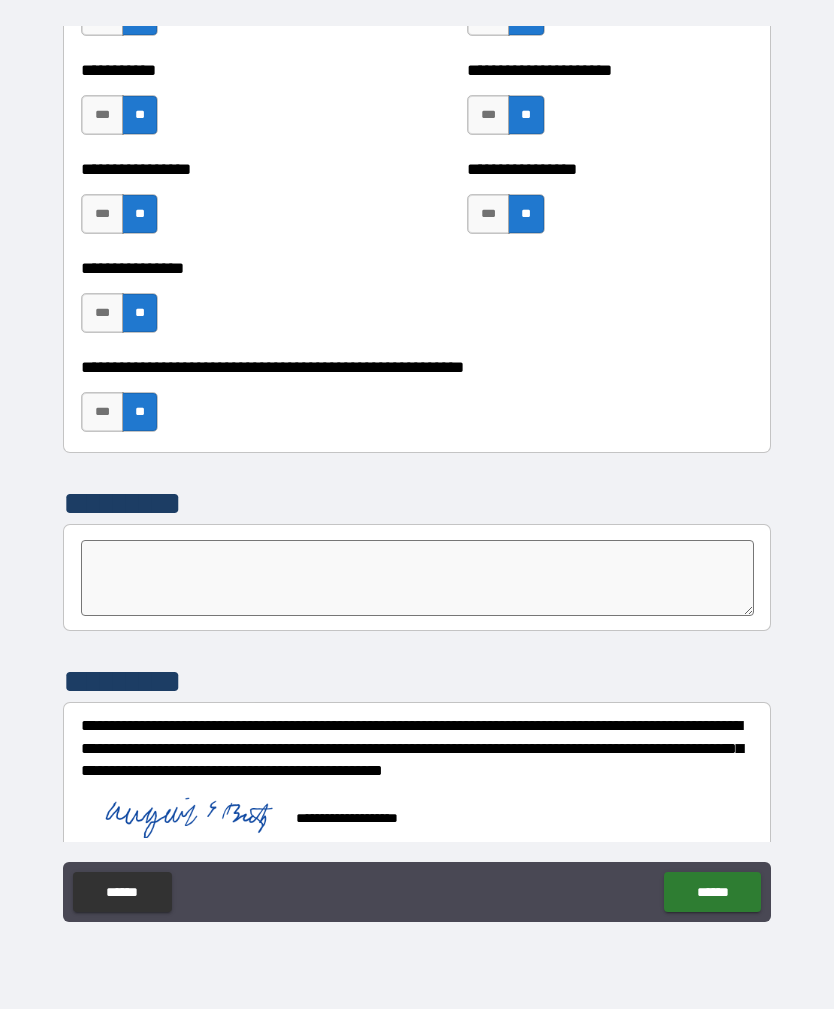 scroll, scrollTop: 5993, scrollLeft: 0, axis: vertical 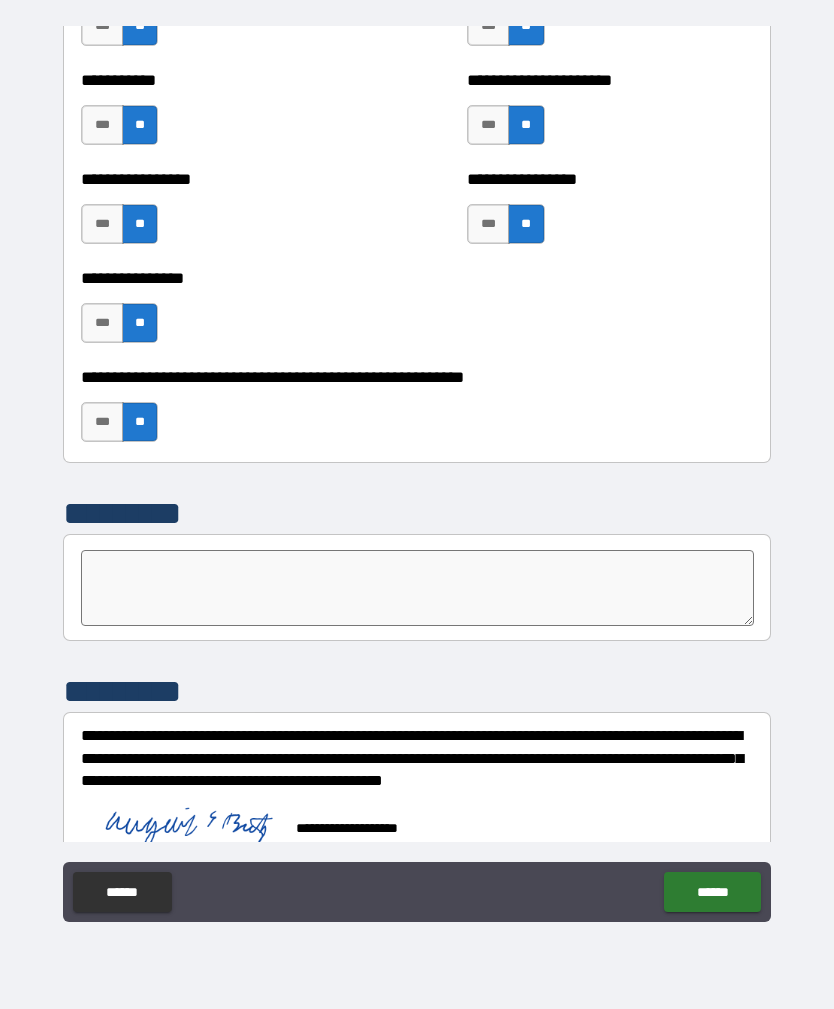 click on "******" at bounding box center (712, 892) 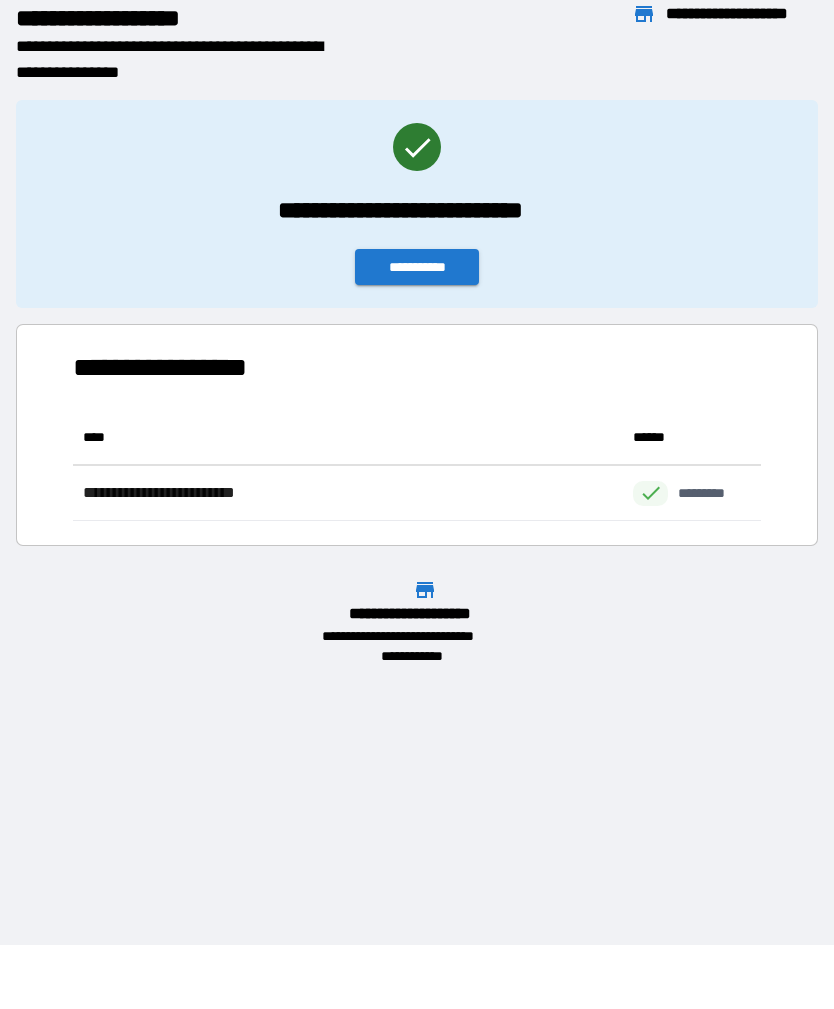 scroll, scrollTop: 111, scrollLeft: 688, axis: both 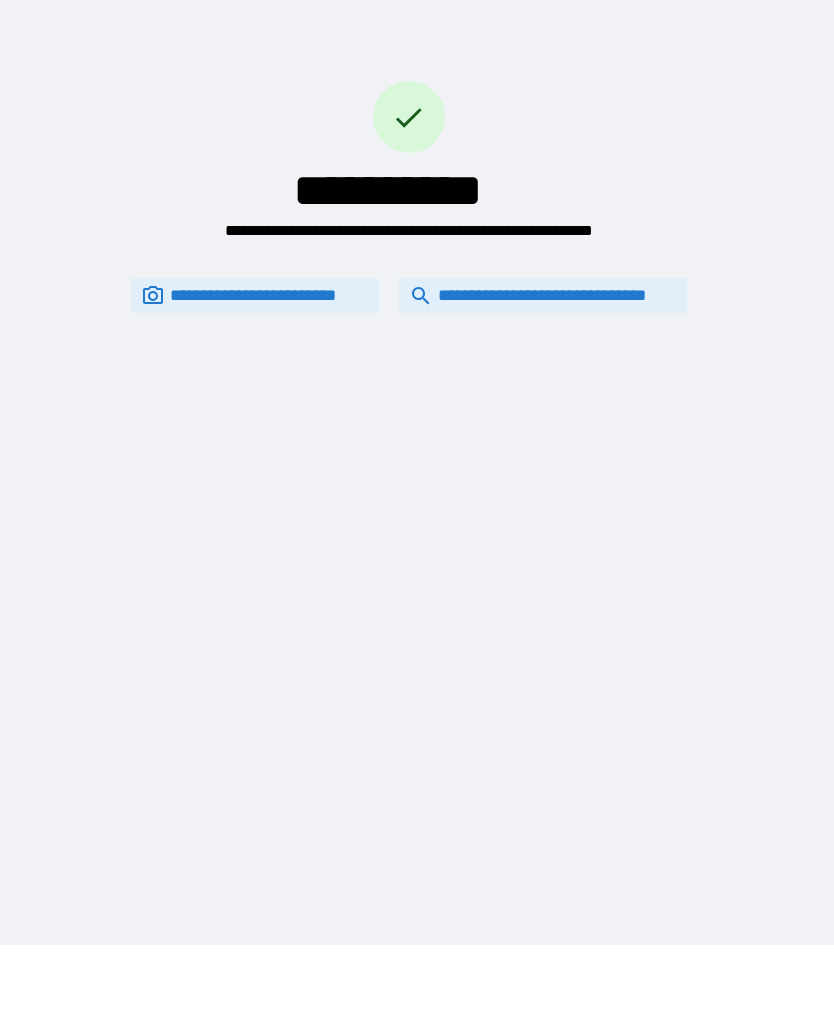 click on "**********" at bounding box center [543, 295] 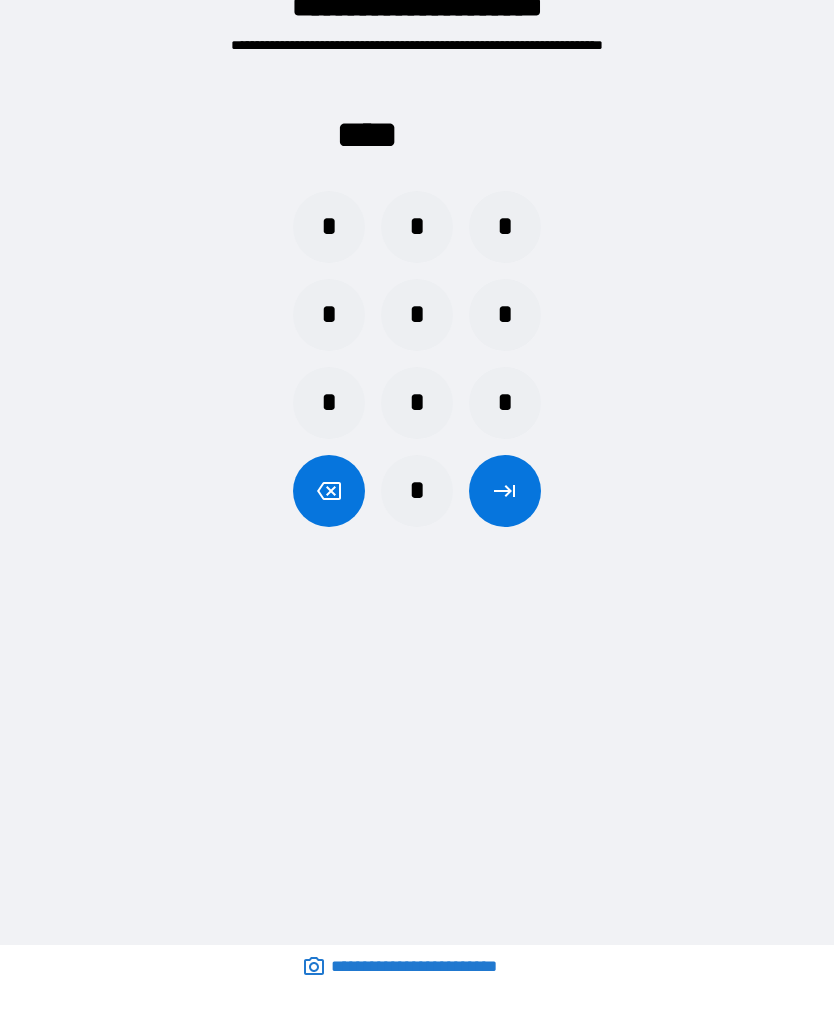 click on "*" at bounding box center [329, 227] 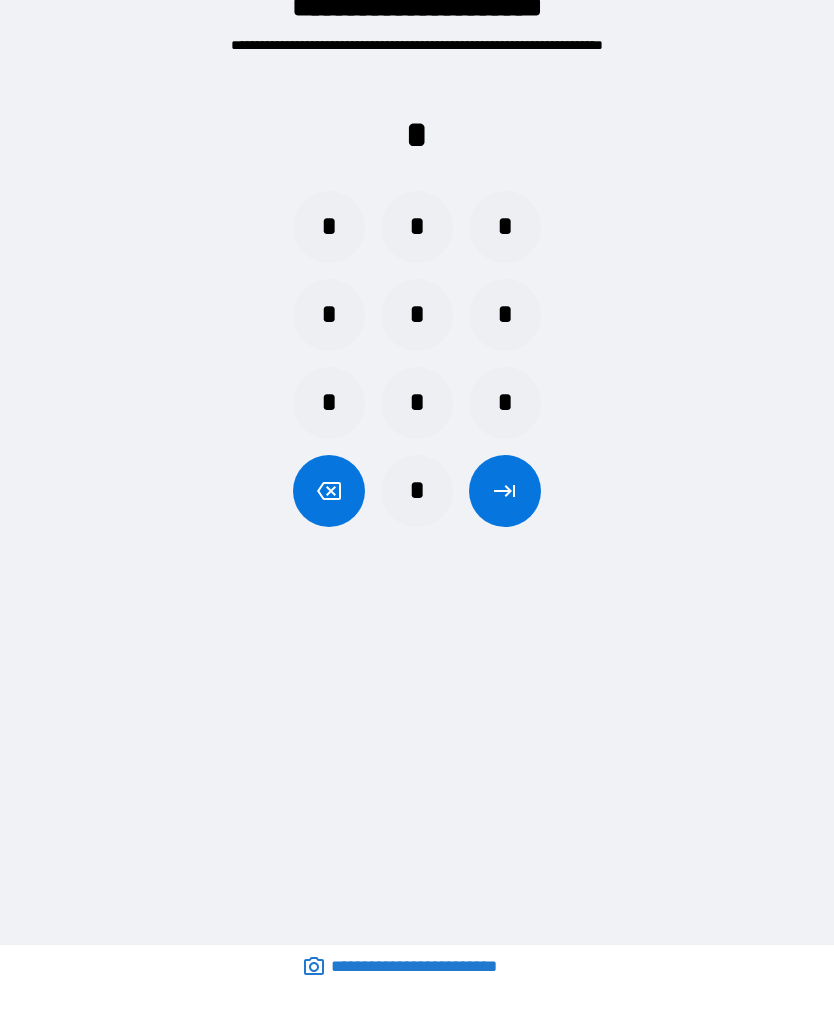 click on "*" at bounding box center [417, 227] 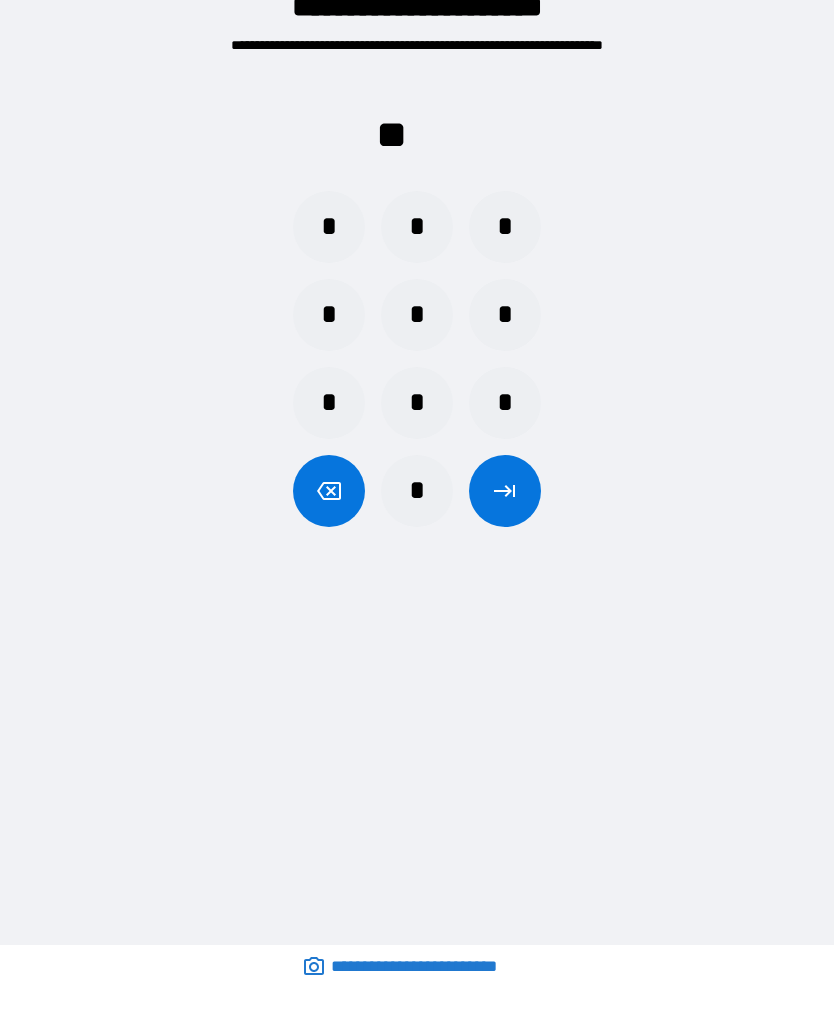 click on "*" at bounding box center [329, 315] 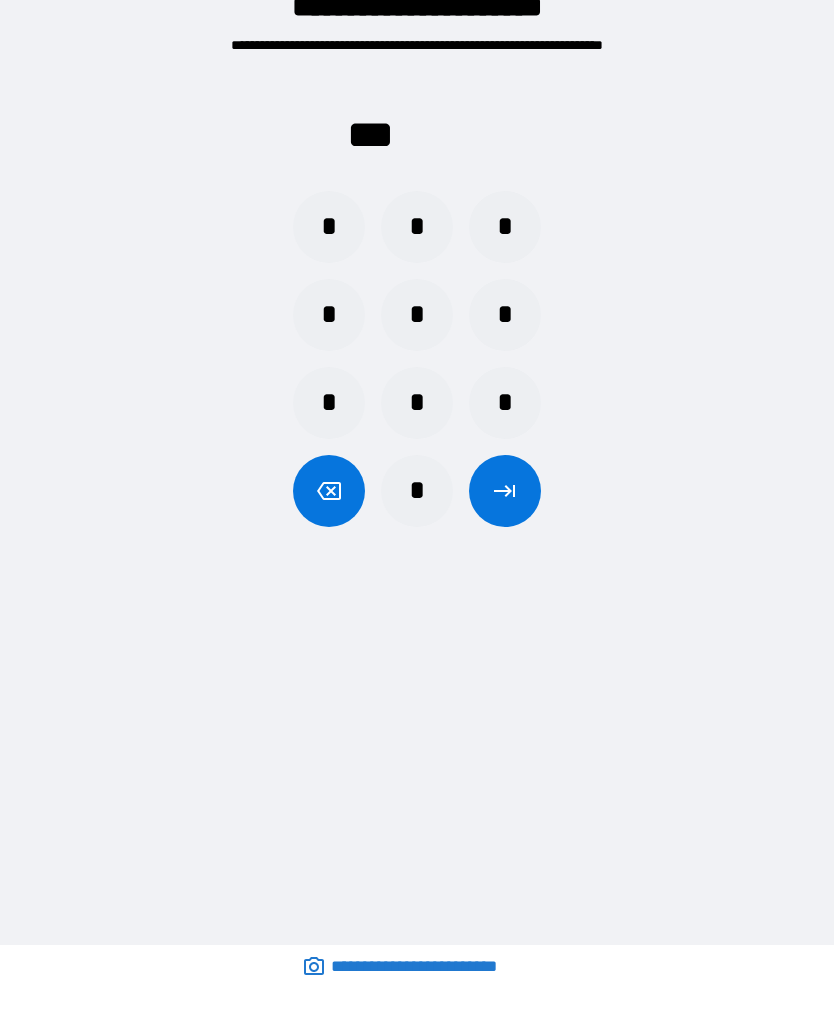 click on "*" at bounding box center [505, 315] 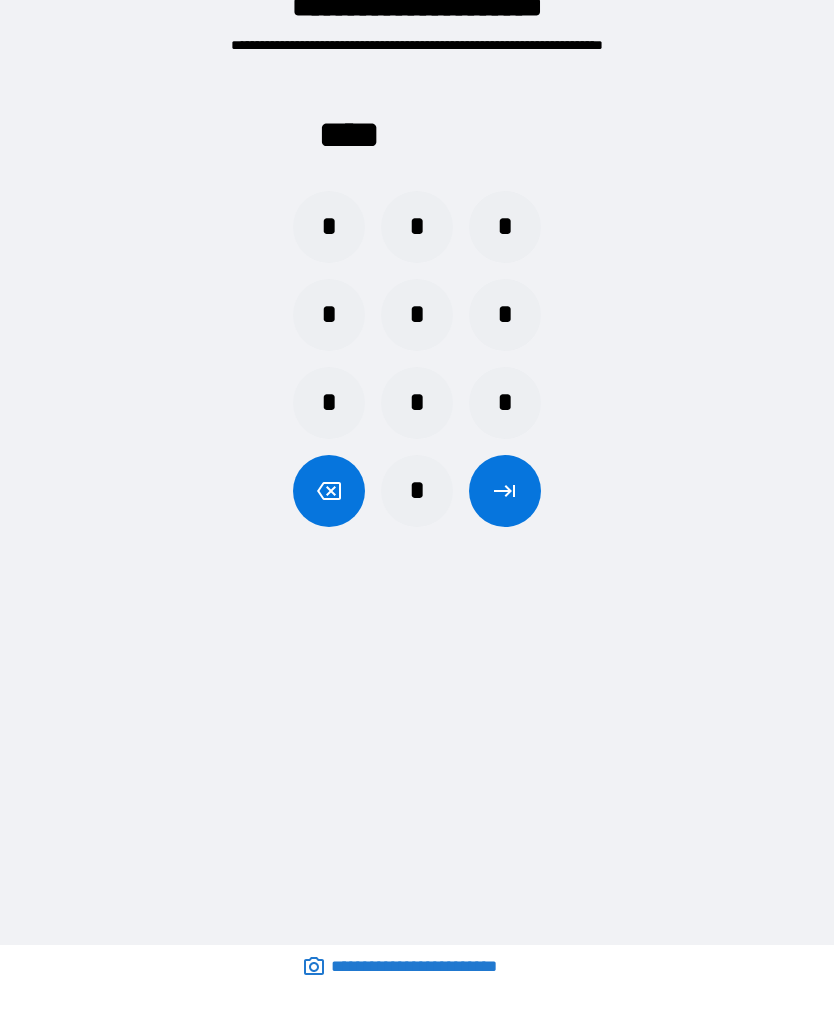 click at bounding box center (505, 491) 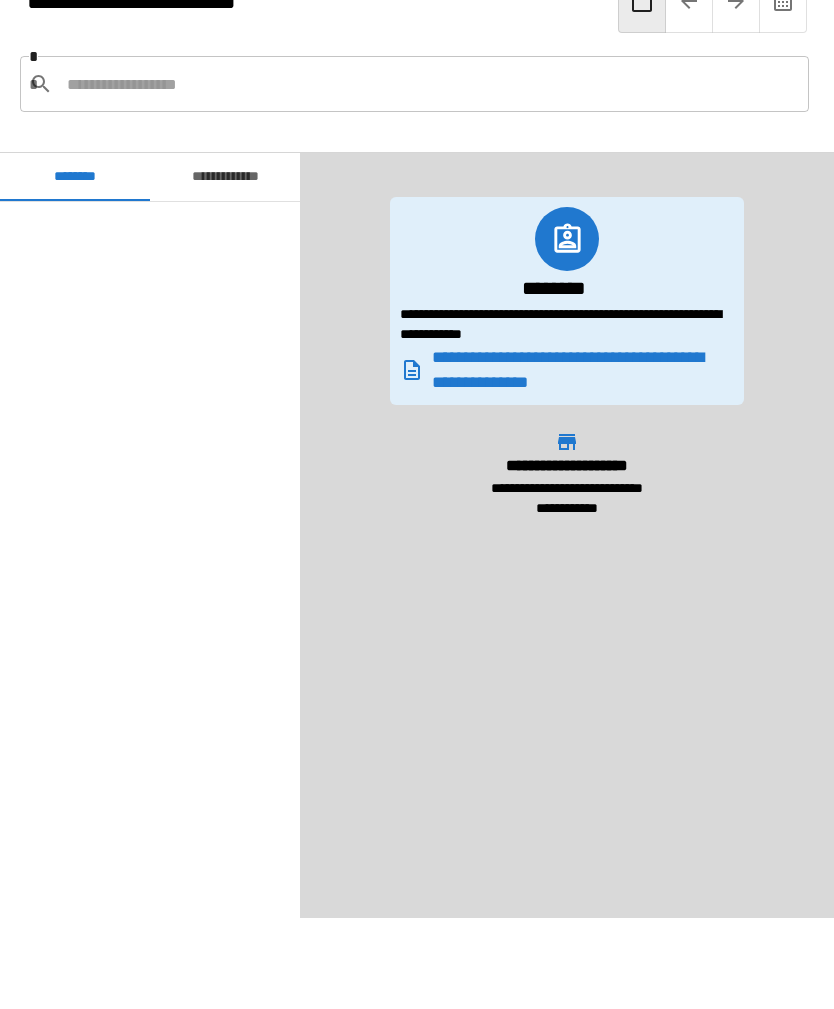 scroll, scrollTop: 1669, scrollLeft: 0, axis: vertical 